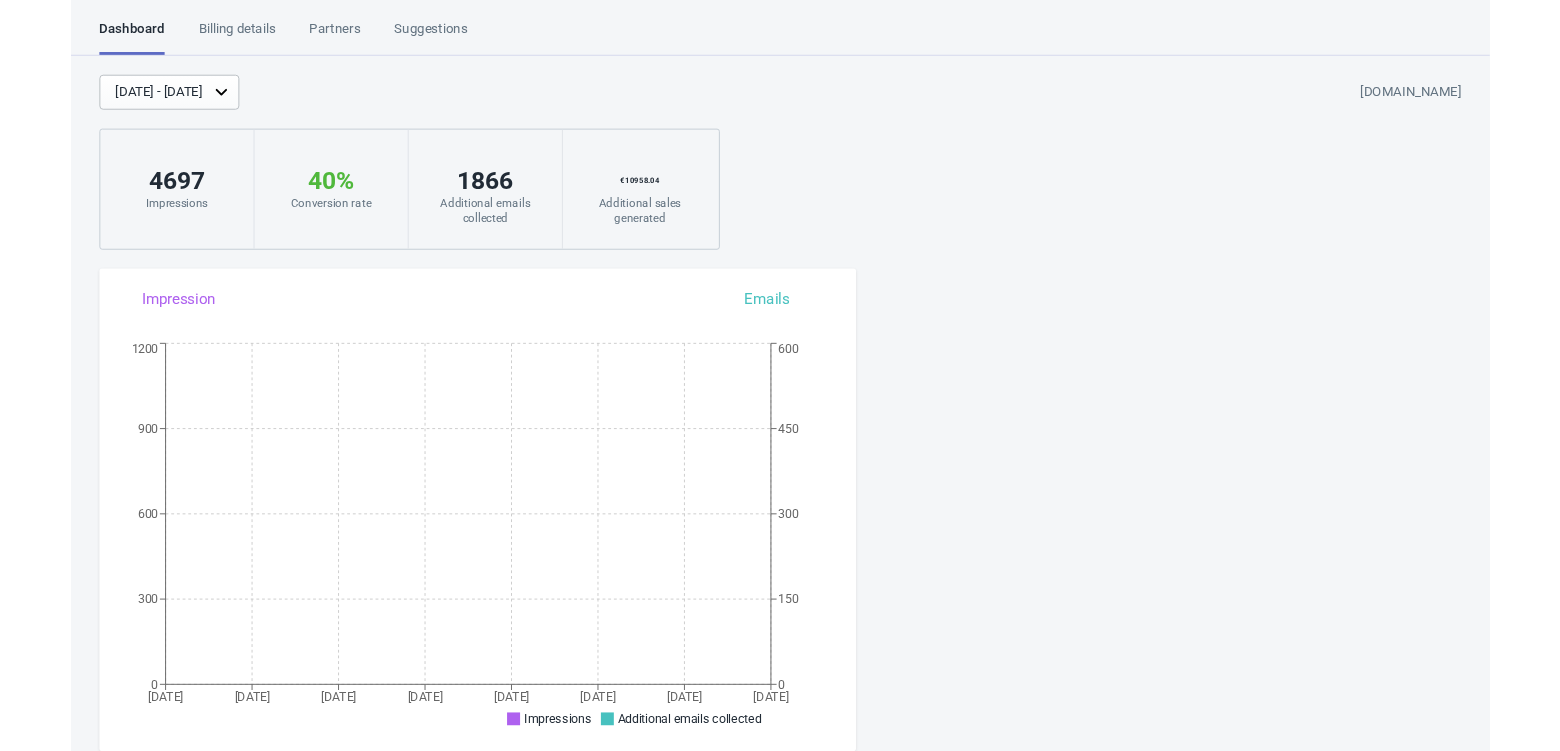 scroll, scrollTop: 0, scrollLeft: 0, axis: both 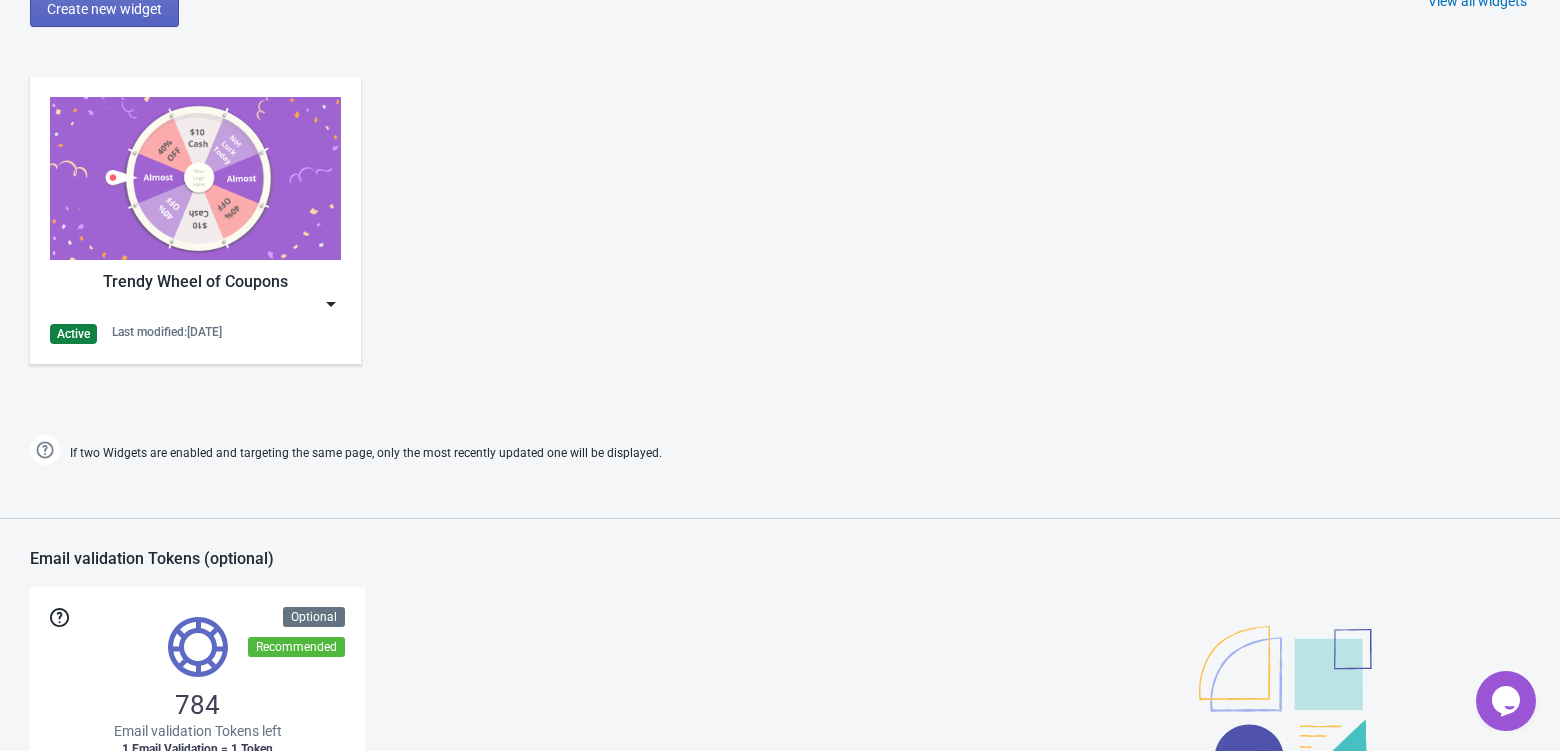 click at bounding box center [331, 304] 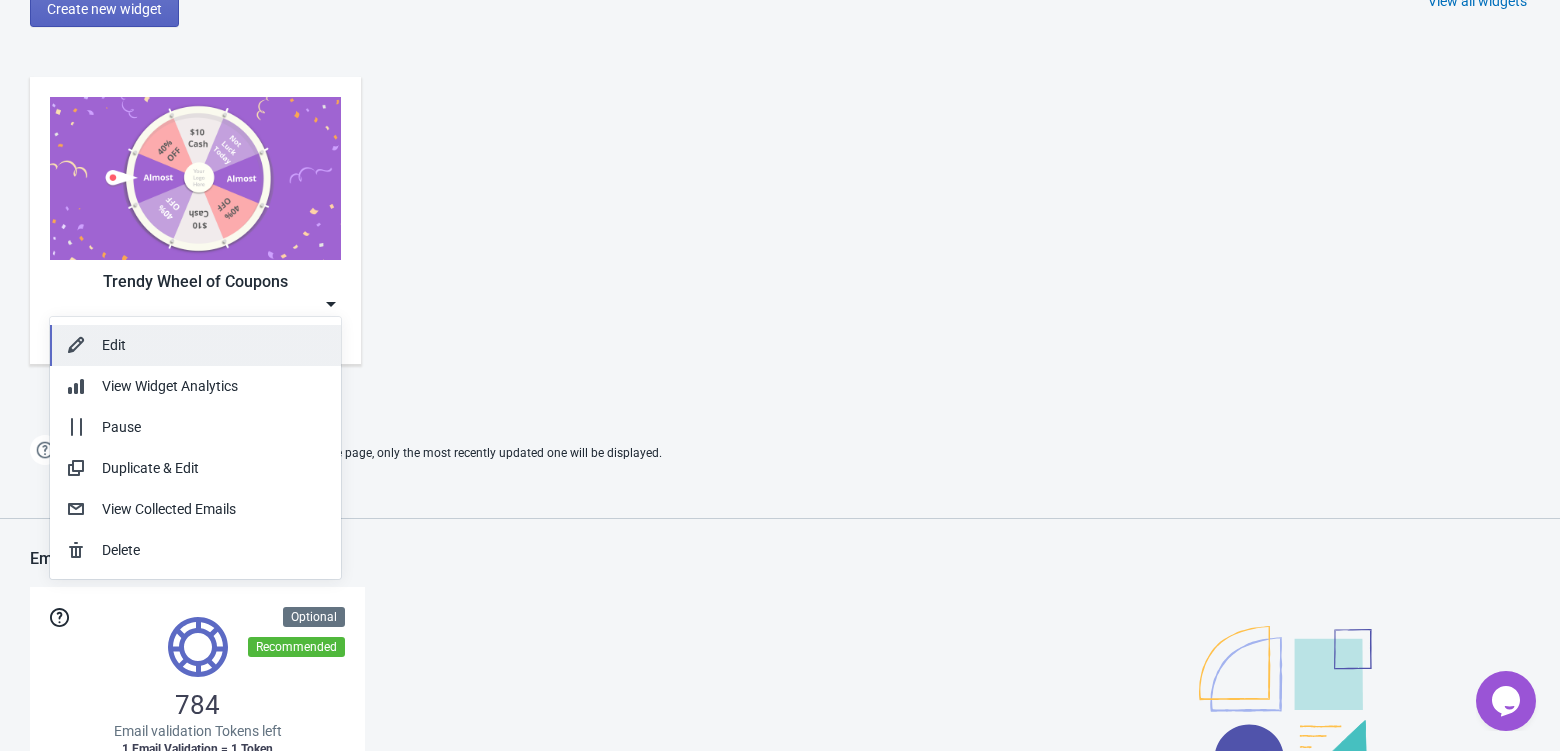 click on "Edit" at bounding box center (213, 345) 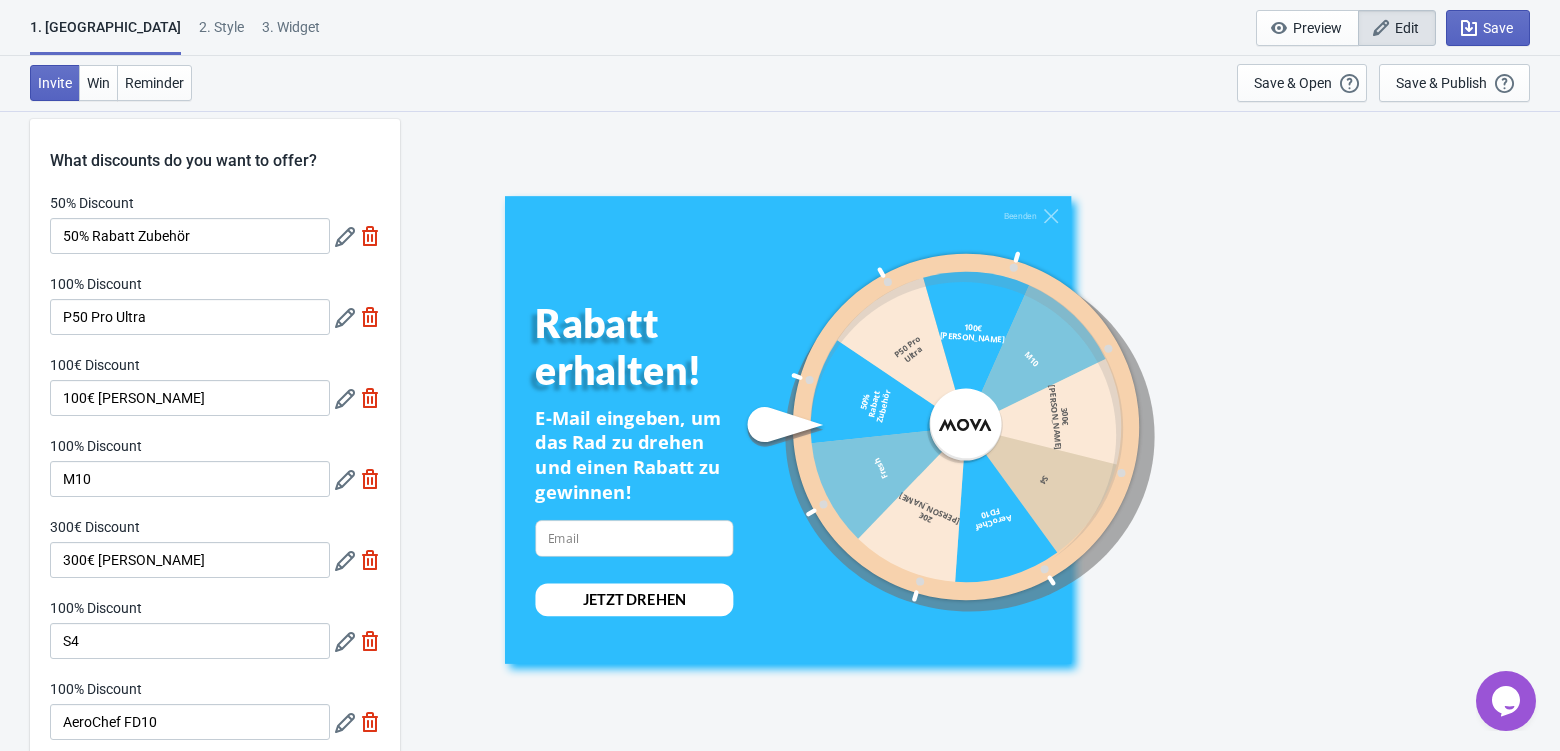 scroll, scrollTop: 25, scrollLeft: 0, axis: vertical 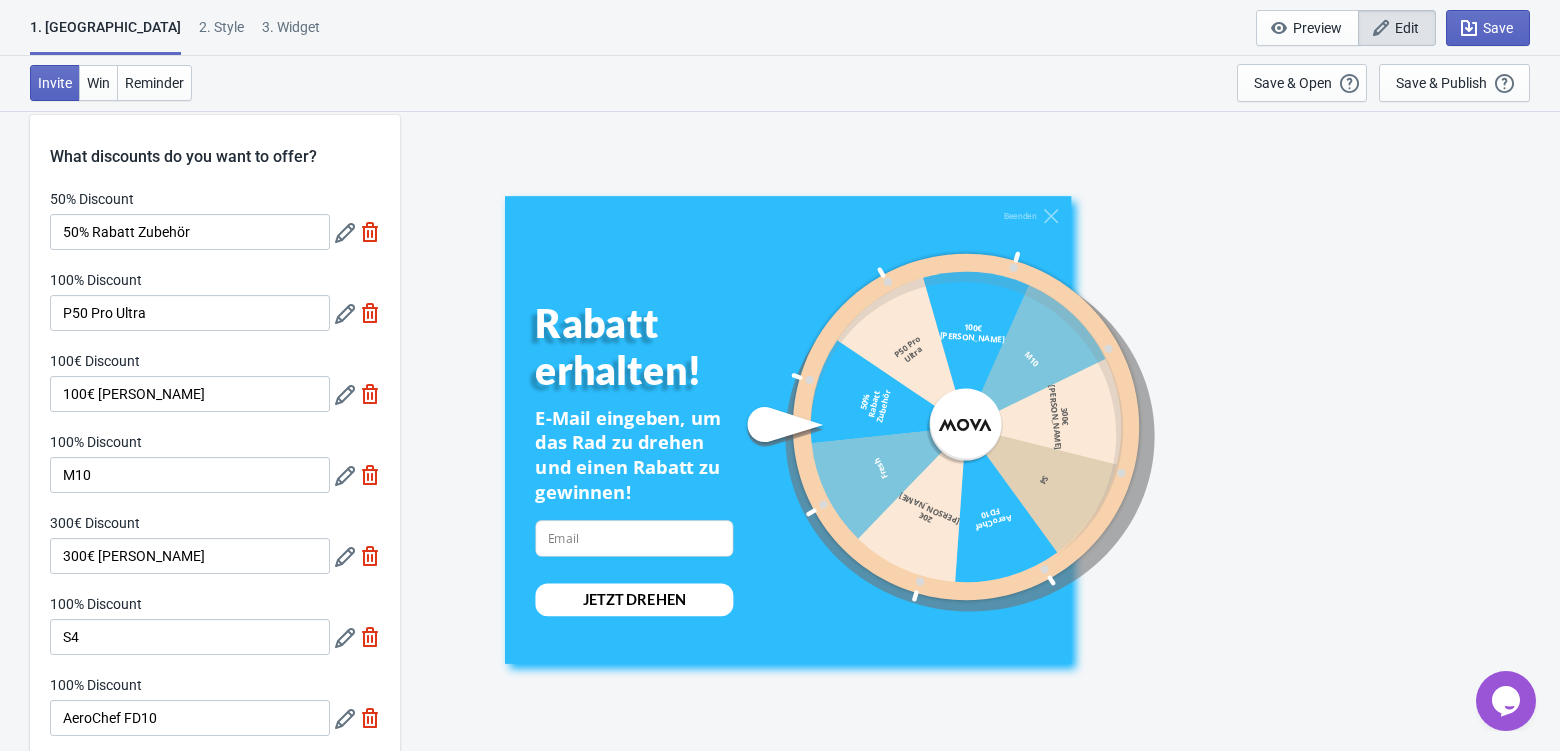 click 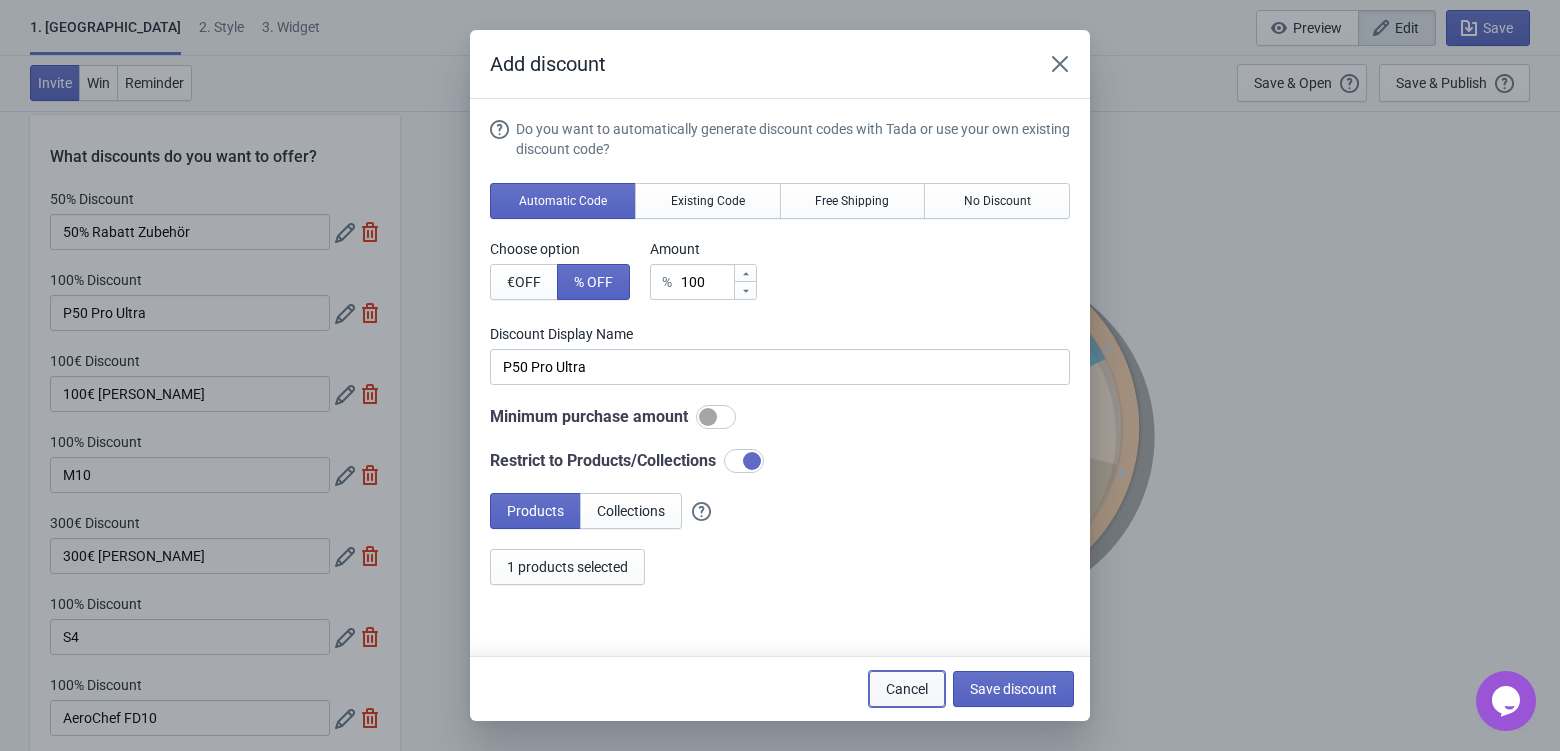 click on "Cancel" at bounding box center (907, 689) 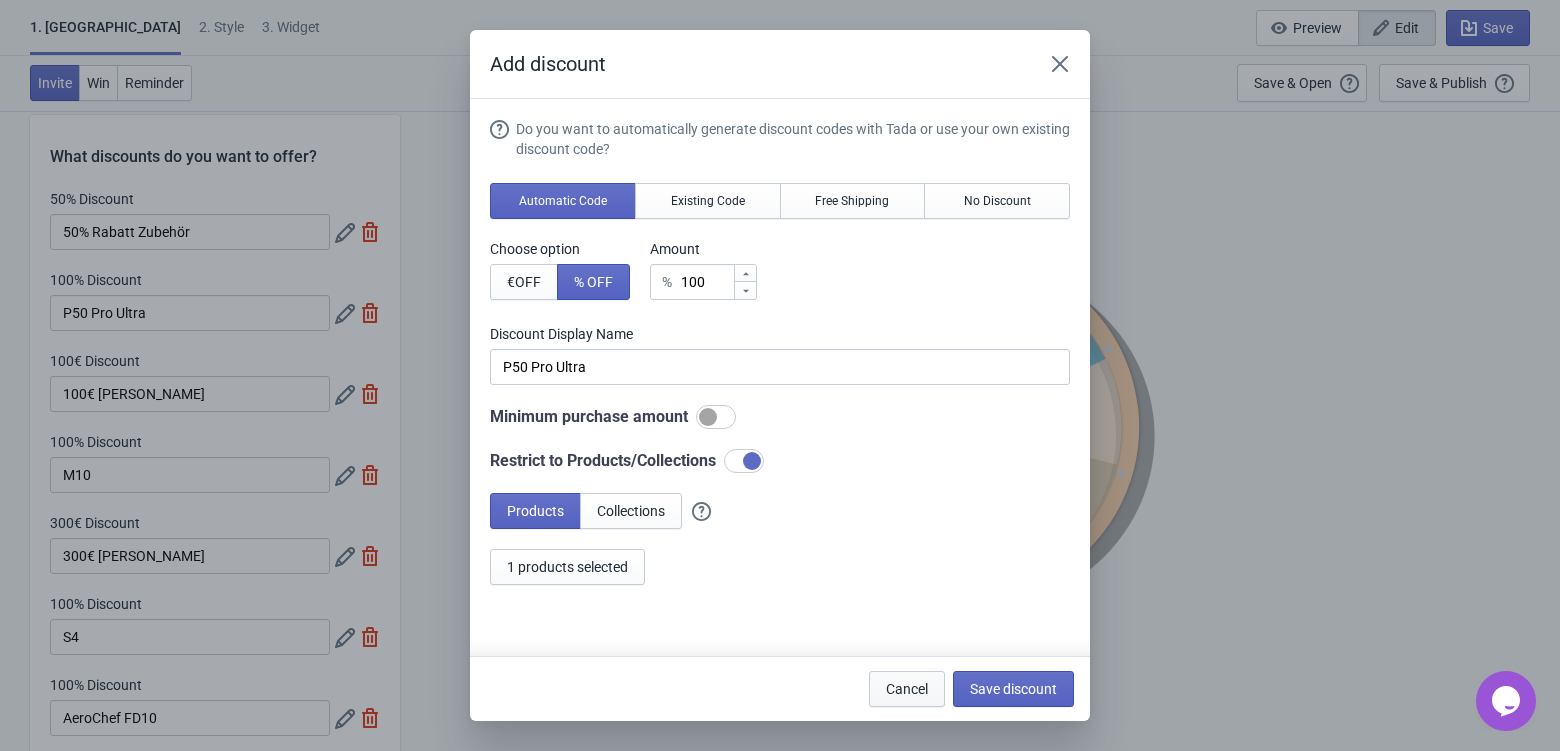 scroll, scrollTop: 25, scrollLeft: 0, axis: vertical 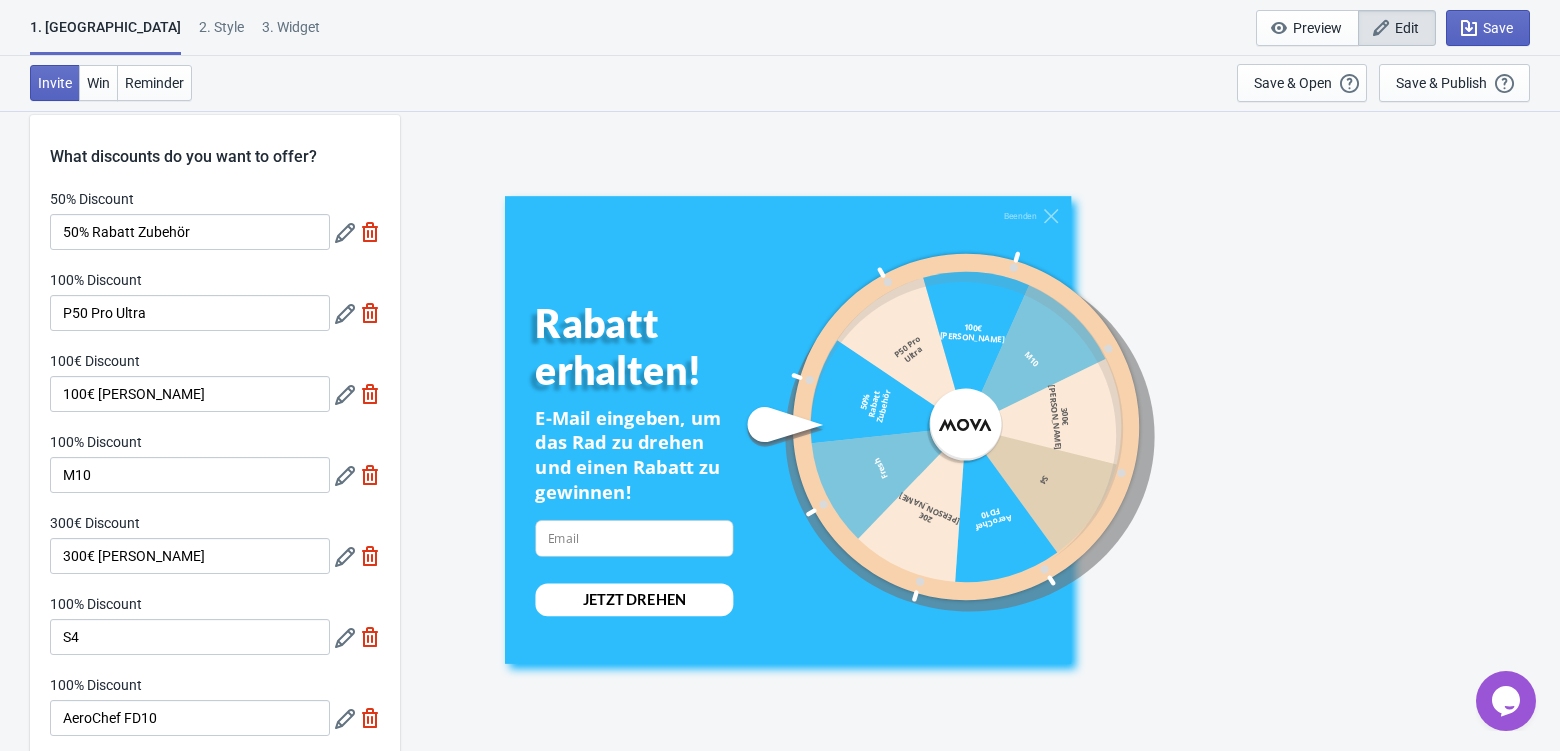 click 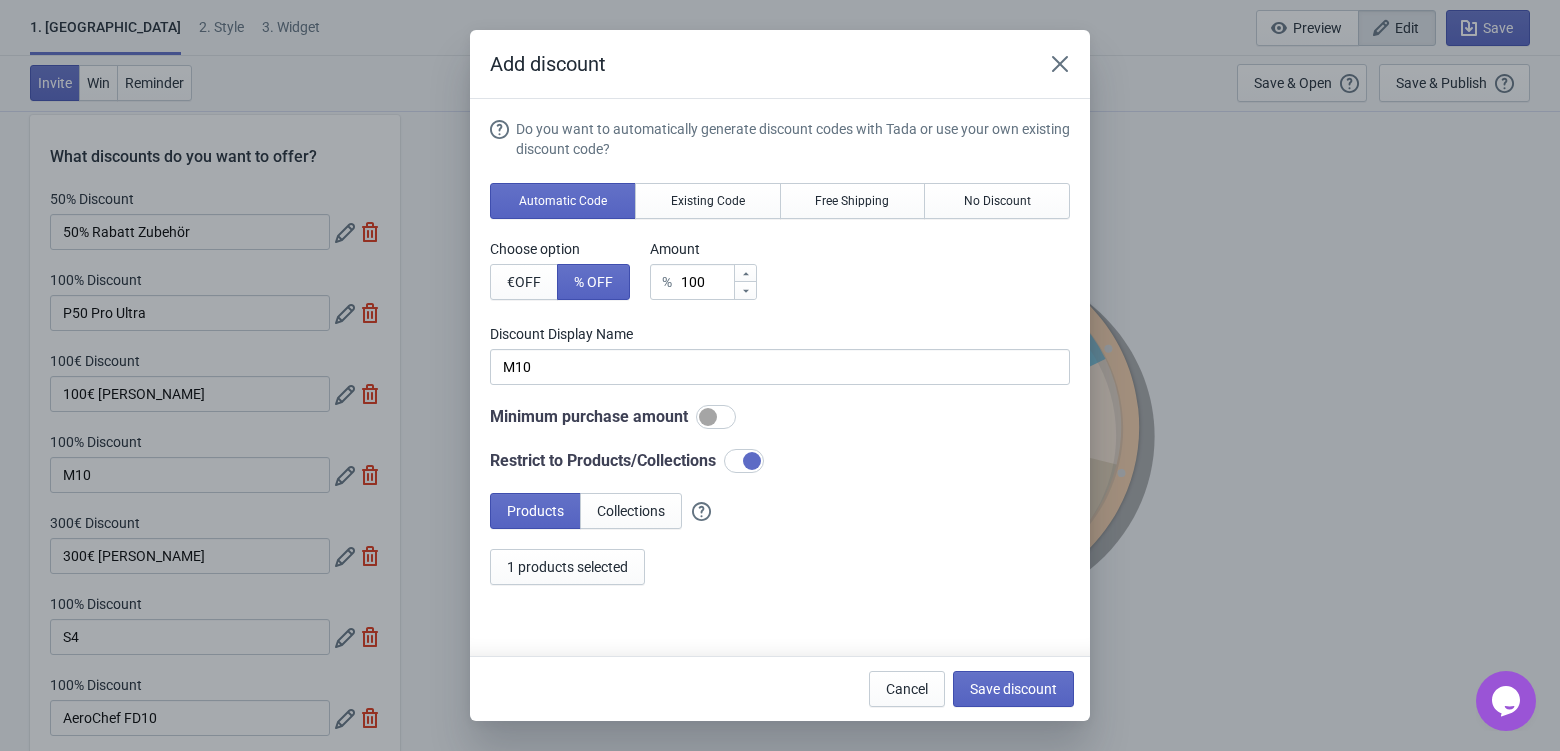 scroll, scrollTop: 0, scrollLeft: 0, axis: both 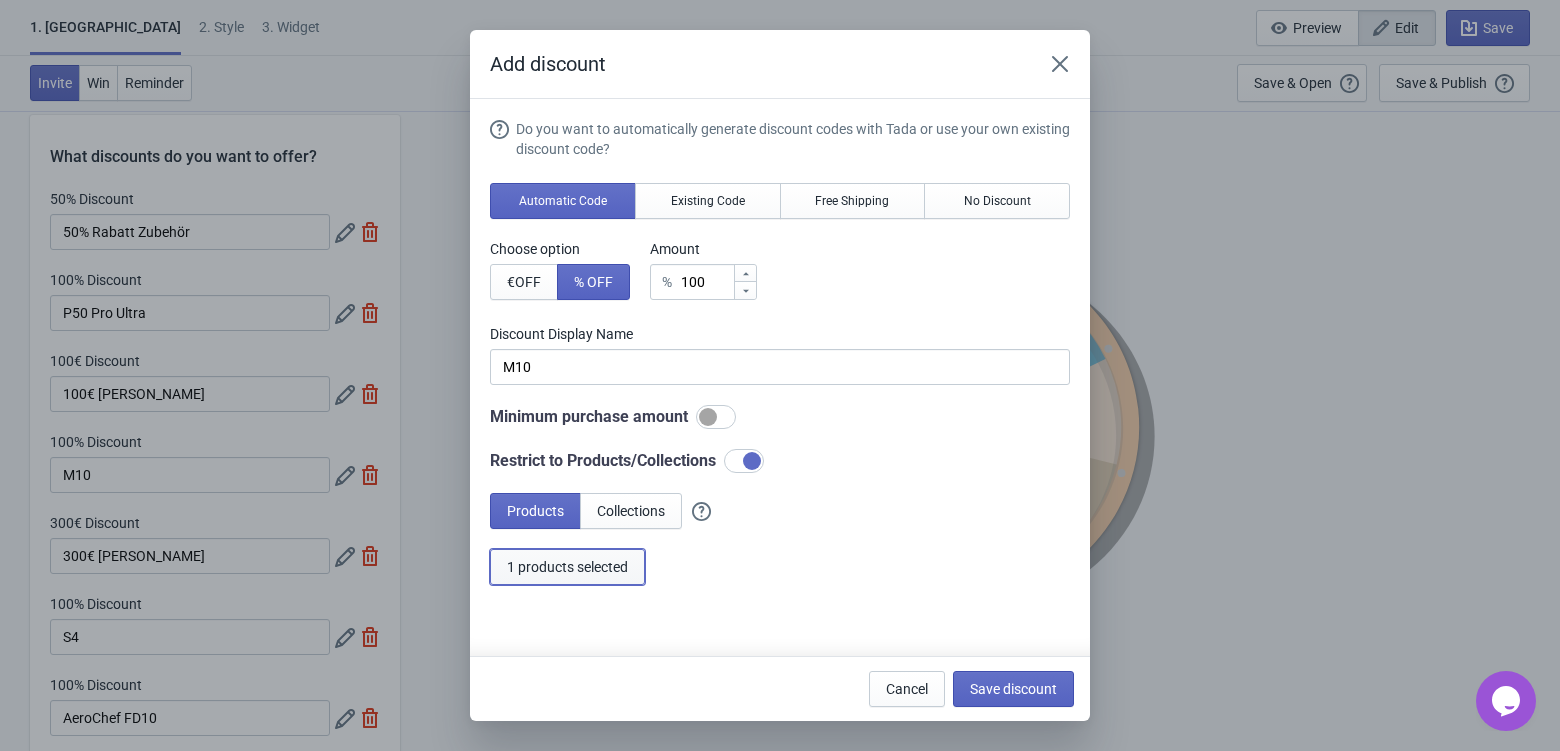 click on "1 products selected" at bounding box center (567, 567) 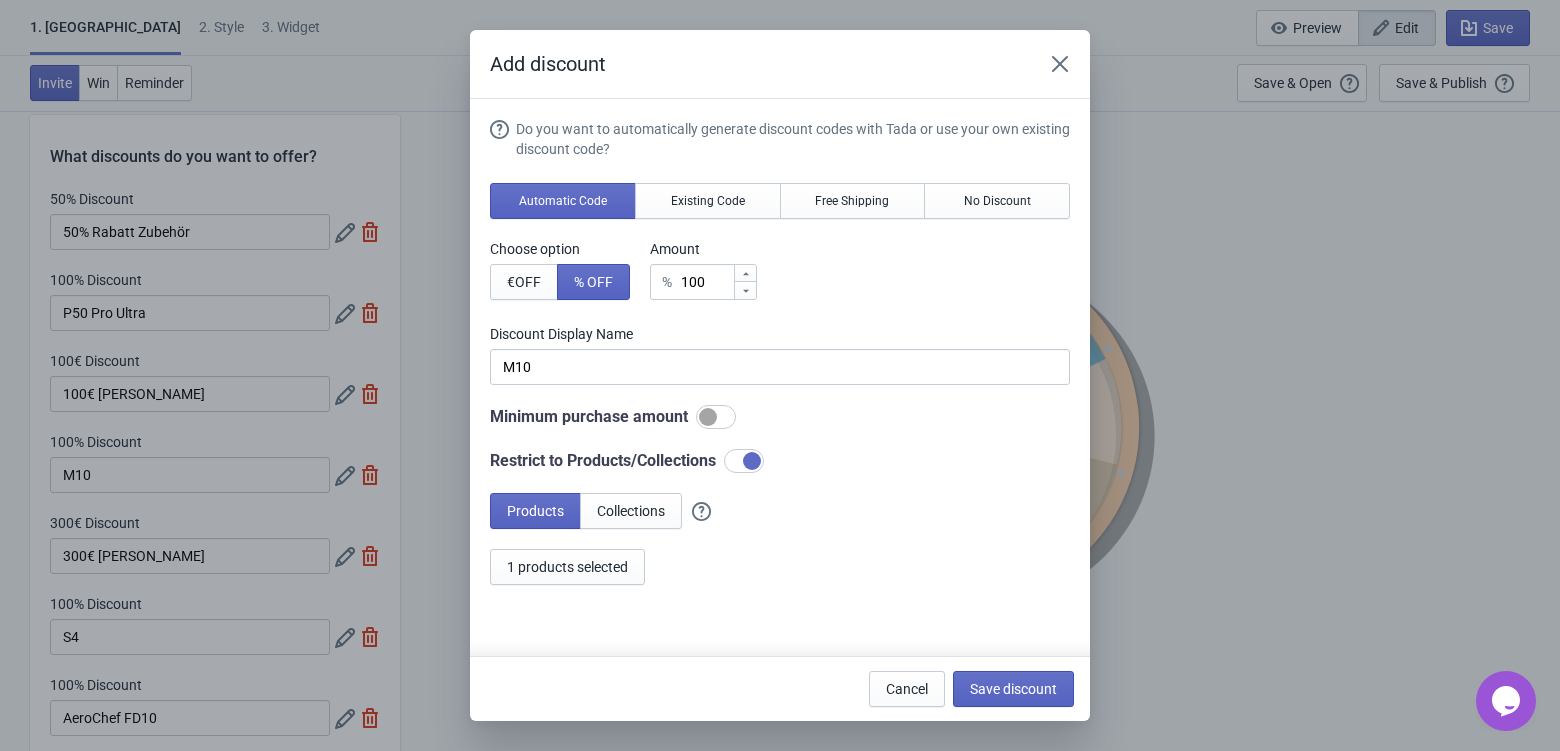 click on "Add discount Do you want to automatically generate discount codes with Tada or use your own existing discount code?  Automatic Code Existing Code Free Shipping No Discount Choose option €  OFF % OFF Amount % 100 Discount Display Name   M10 Minimum purchase amount  Restrict to Products/Collections  Products Collections 1 products selected Cancel Save discount" at bounding box center (780, 375) 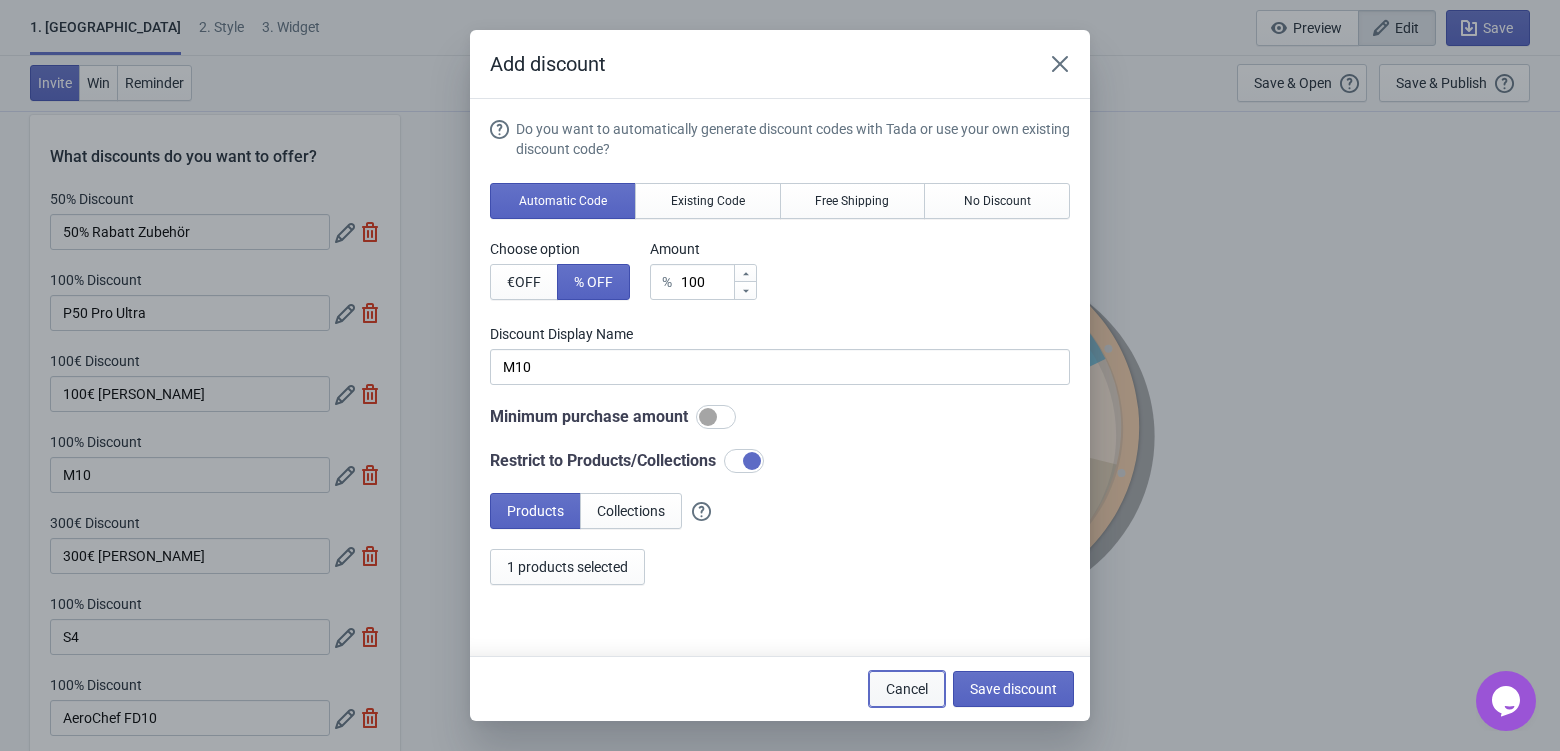 click on "Cancel" at bounding box center [907, 689] 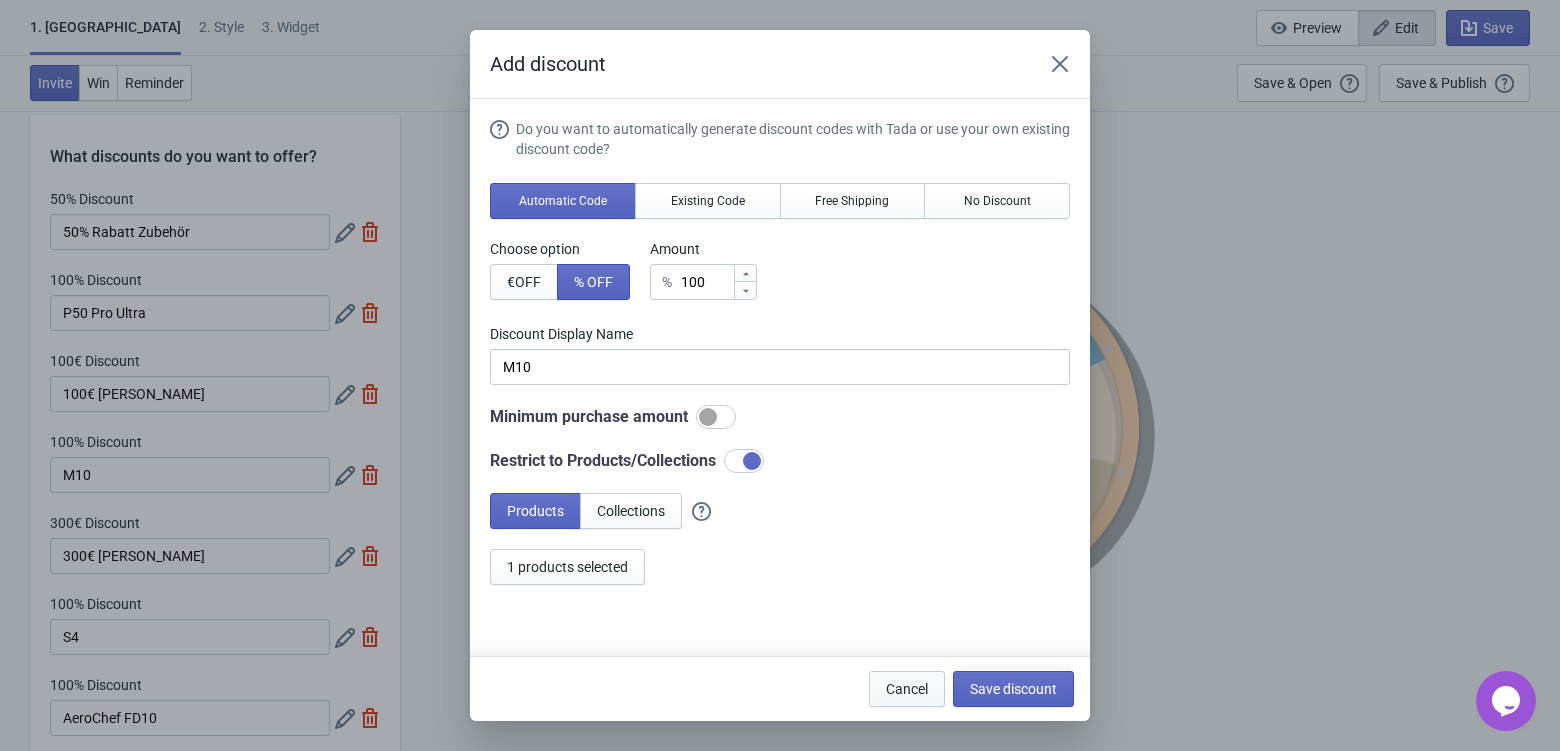 scroll, scrollTop: 25, scrollLeft: 0, axis: vertical 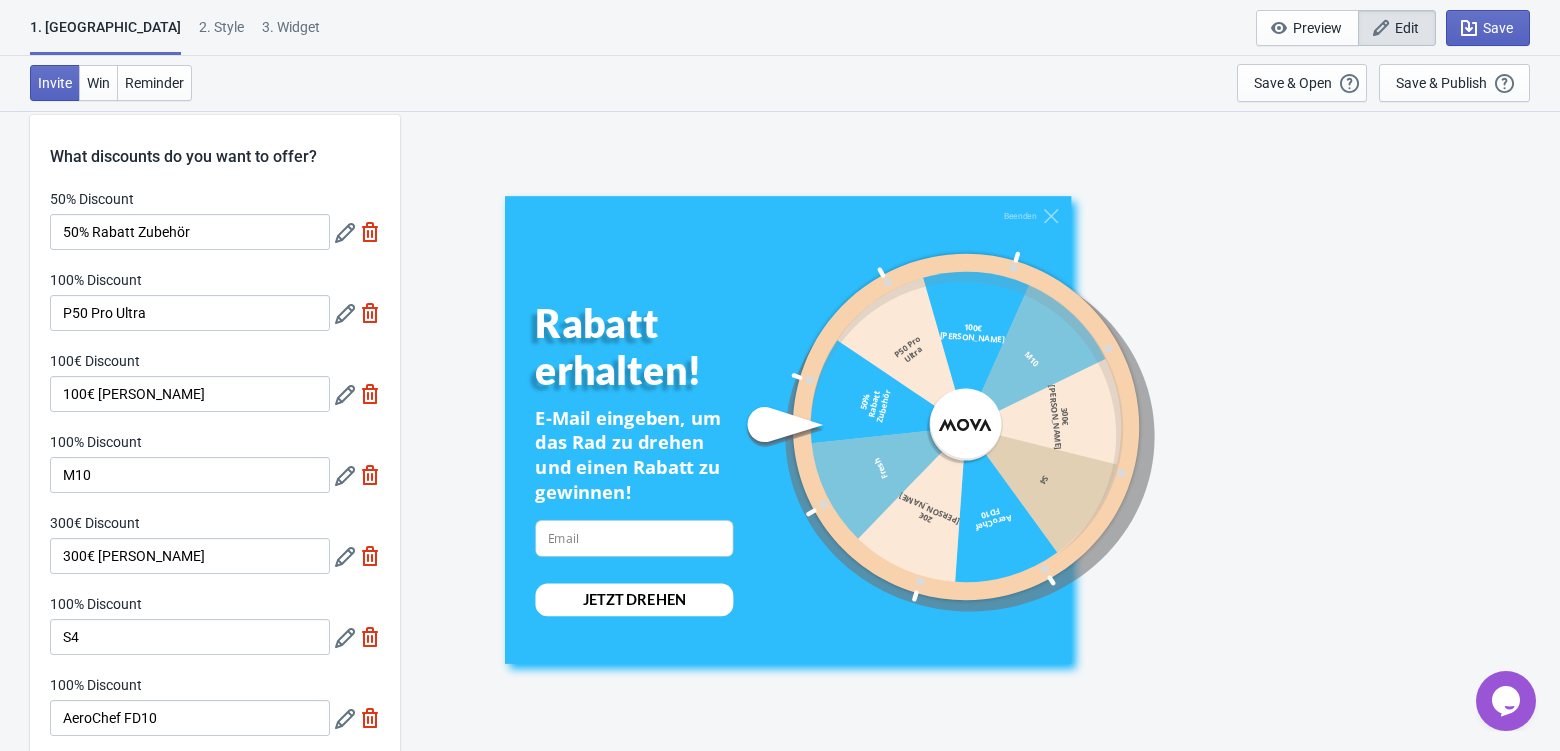 click 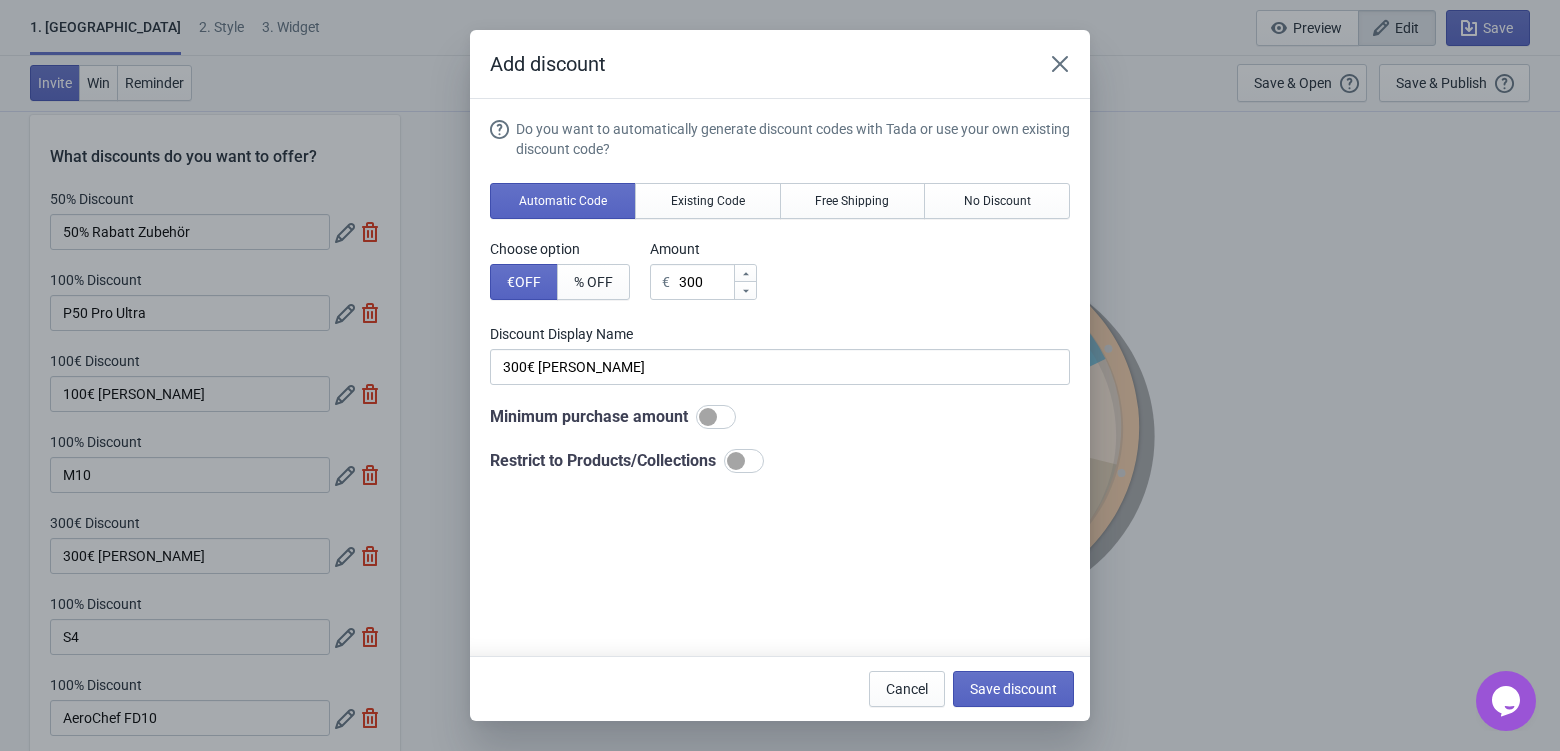 scroll, scrollTop: 0, scrollLeft: 0, axis: both 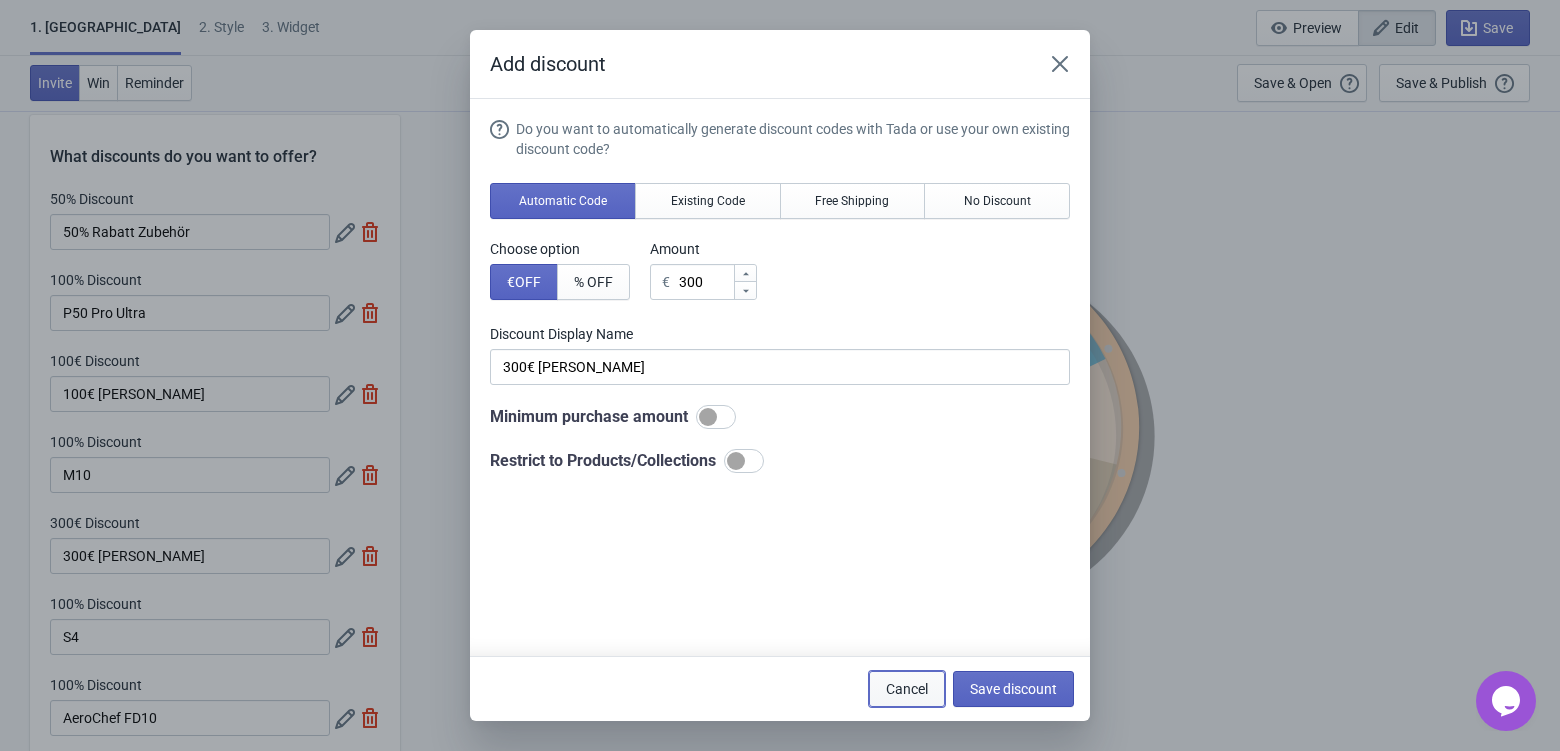 click on "Cancel" at bounding box center [907, 689] 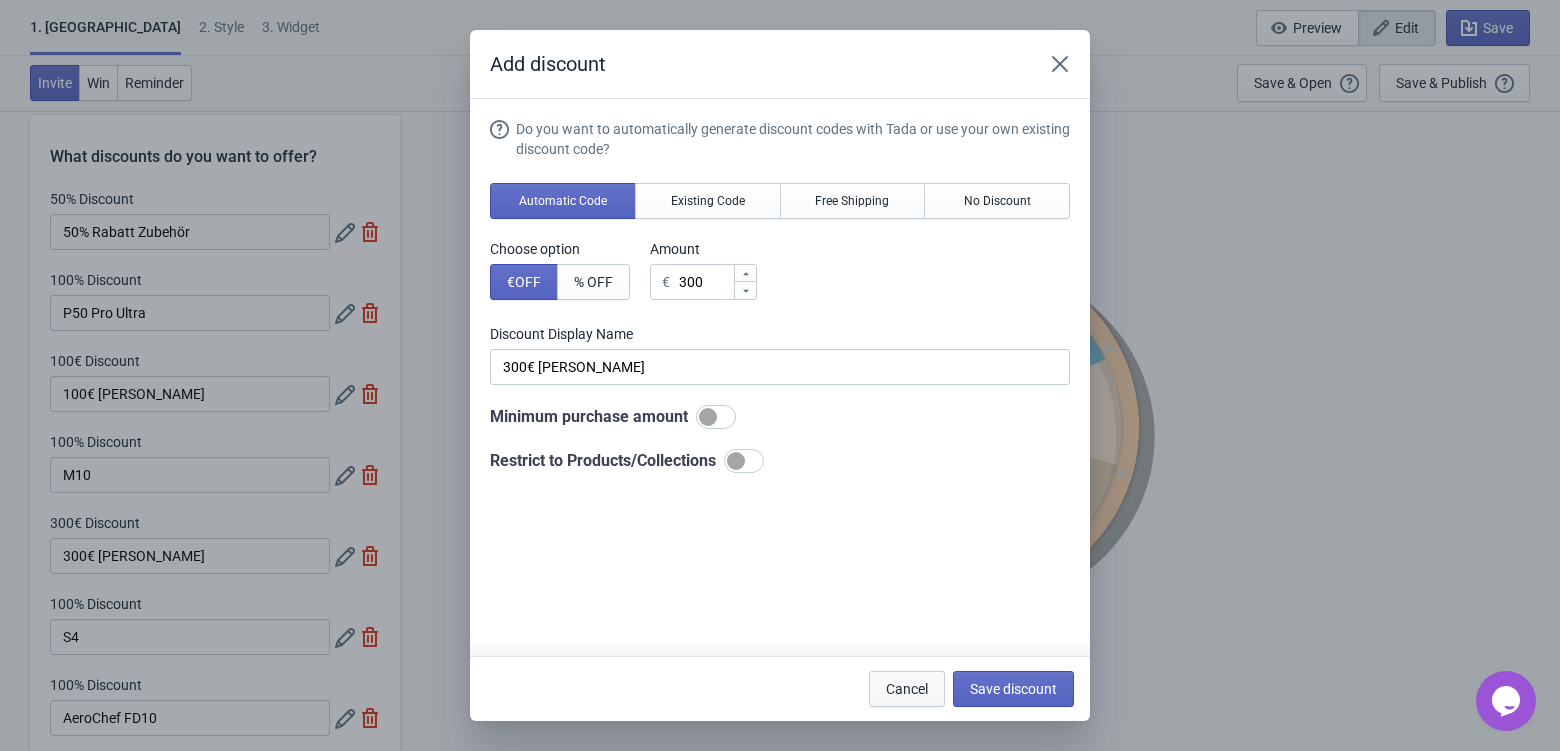 scroll, scrollTop: 25, scrollLeft: 0, axis: vertical 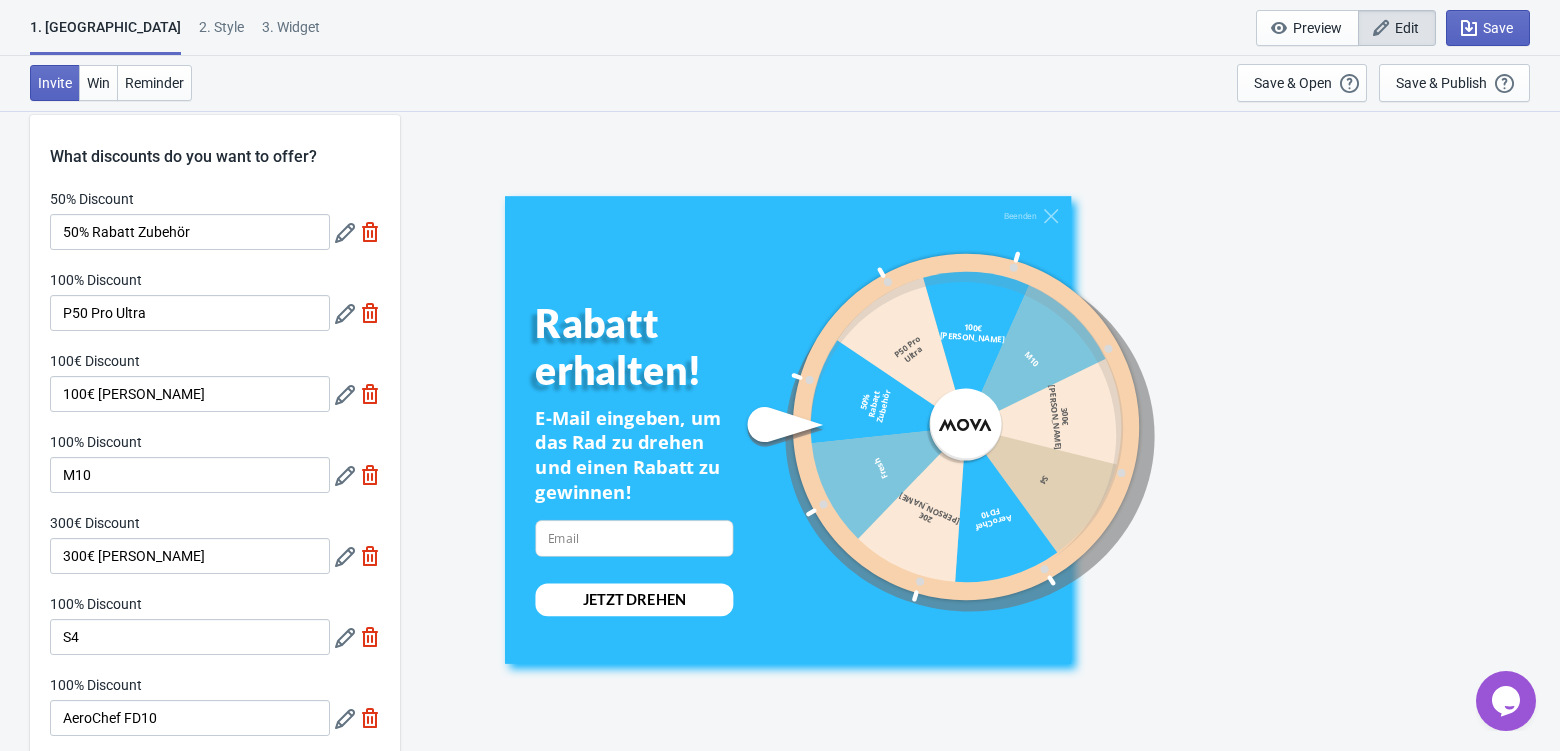 click 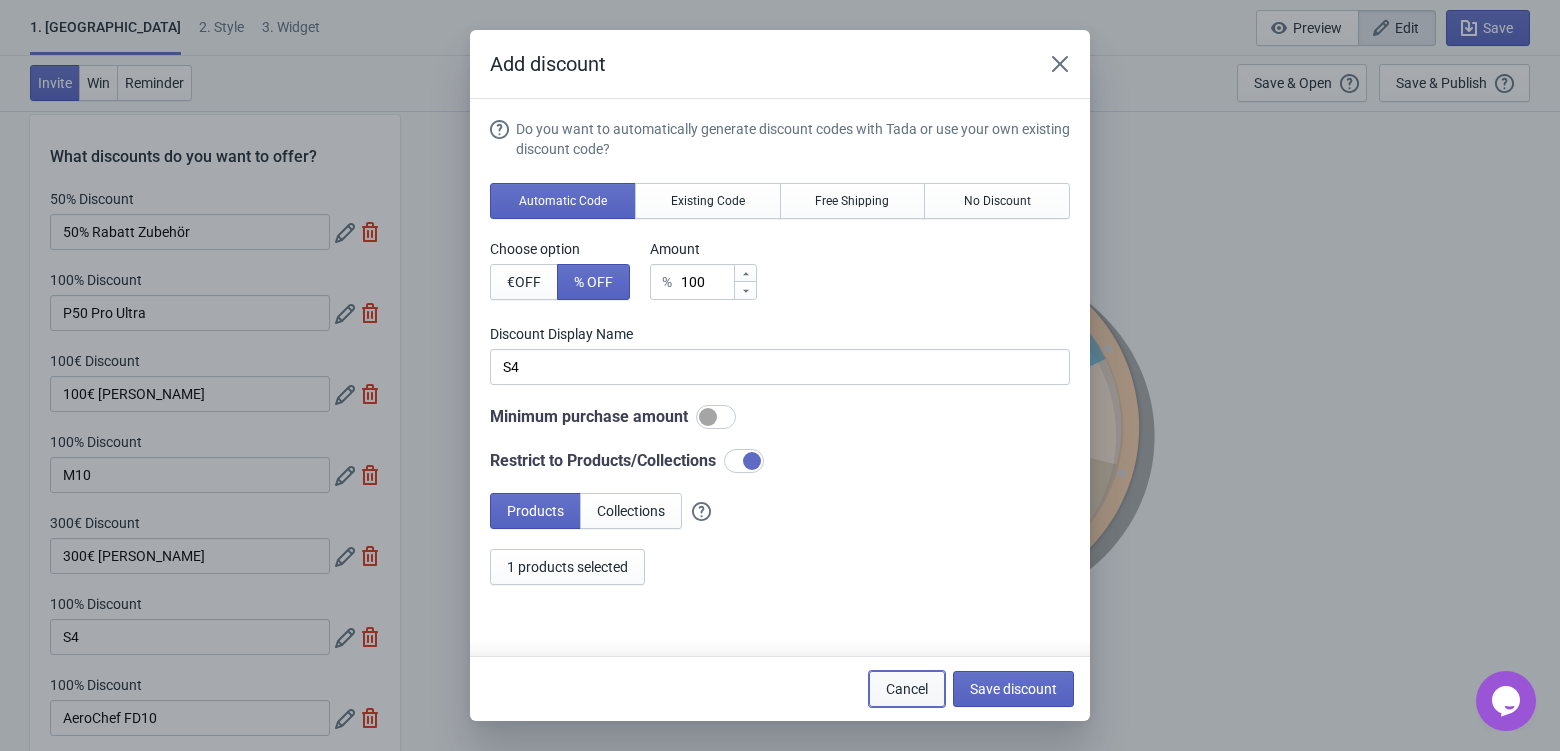 click on "Cancel" at bounding box center [907, 689] 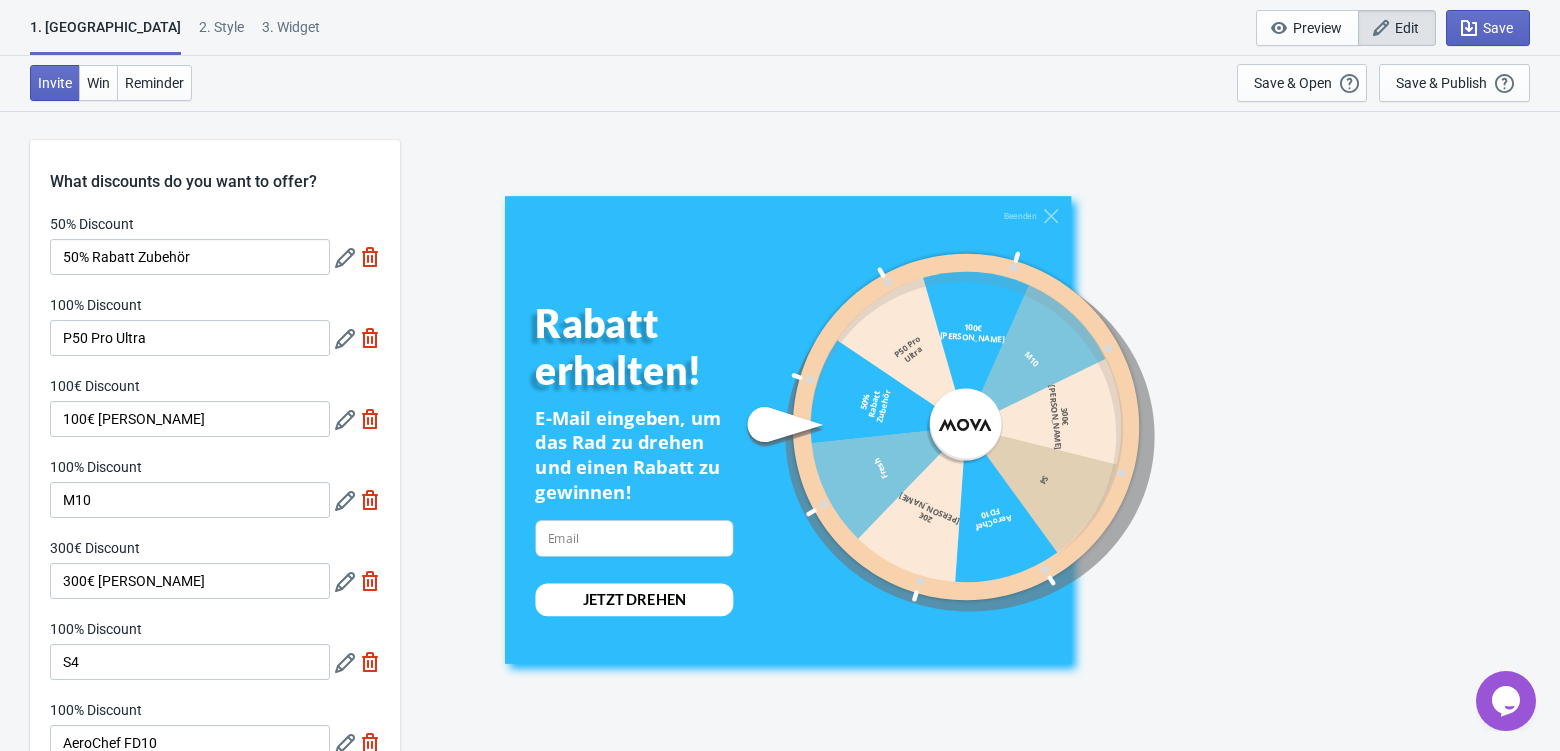 scroll, scrollTop: 25, scrollLeft: 0, axis: vertical 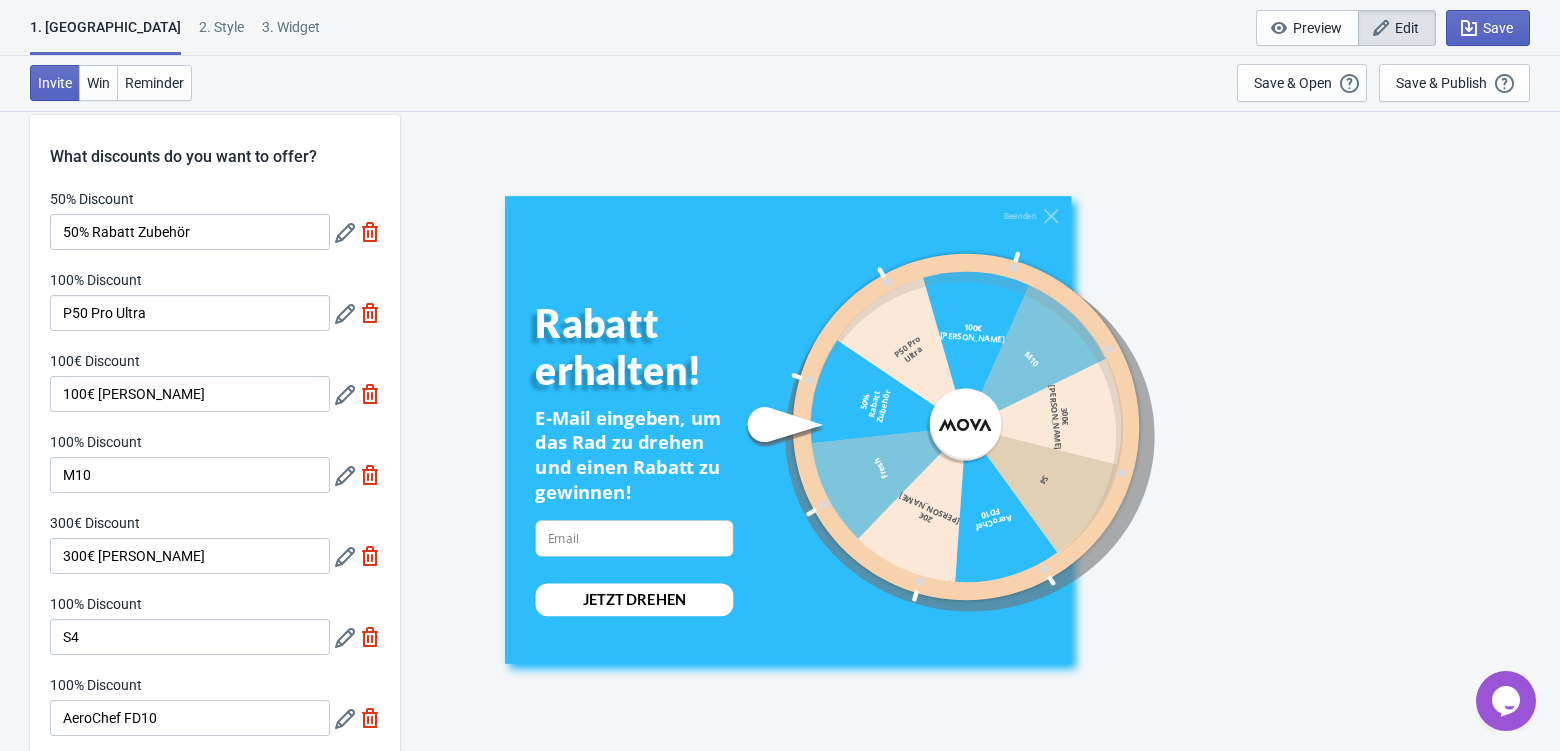 click 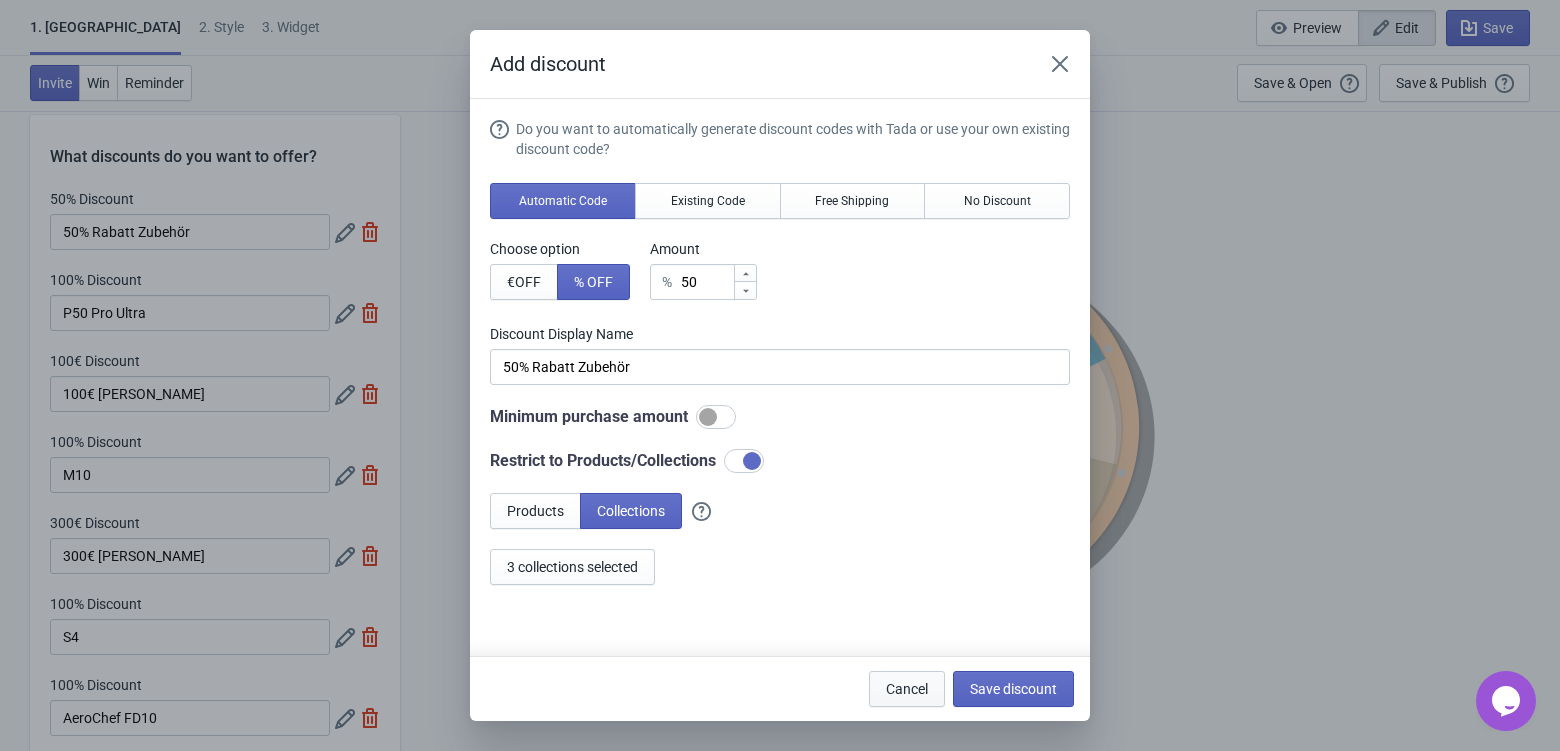 click on "Cancel" at bounding box center [907, 689] 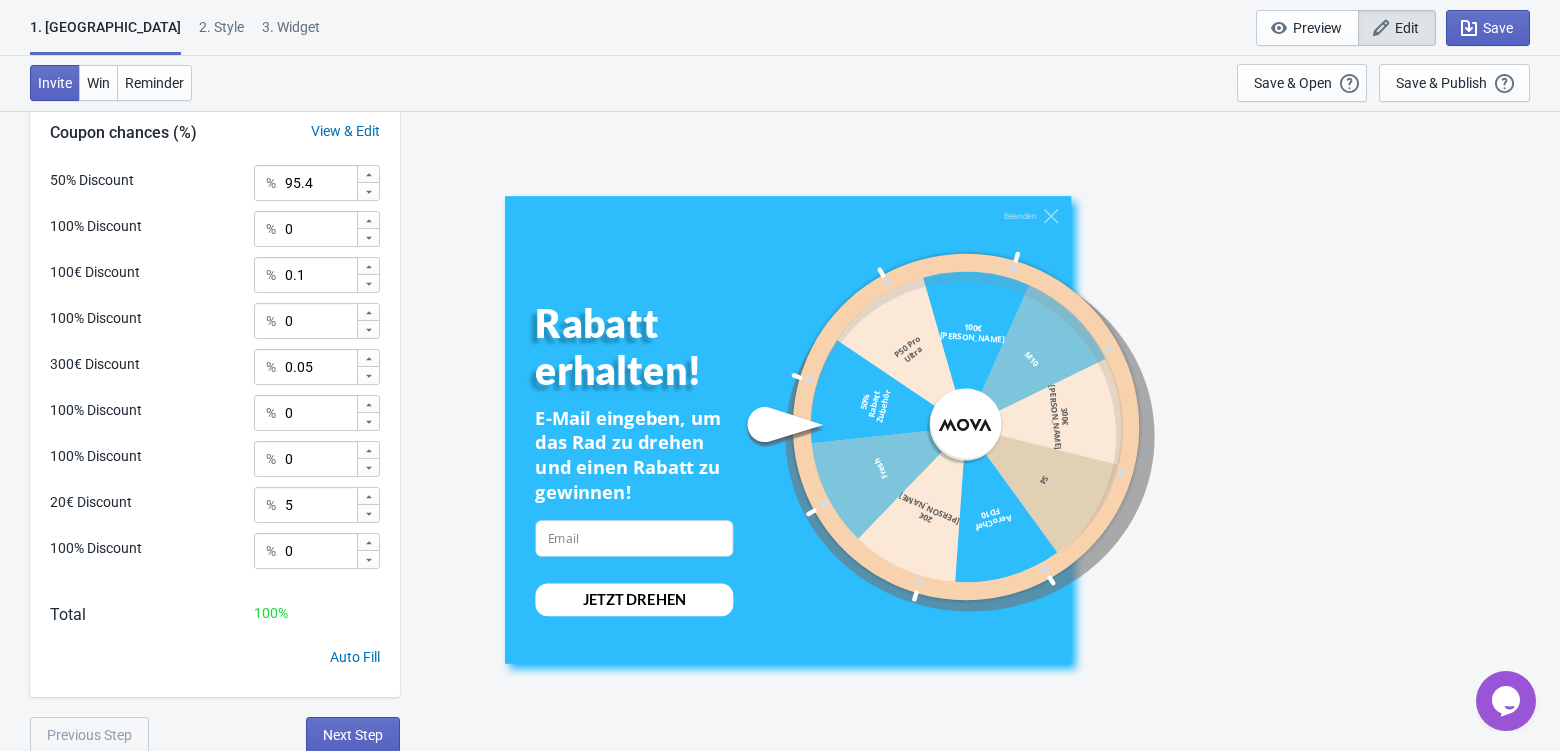 scroll, scrollTop: 950, scrollLeft: 0, axis: vertical 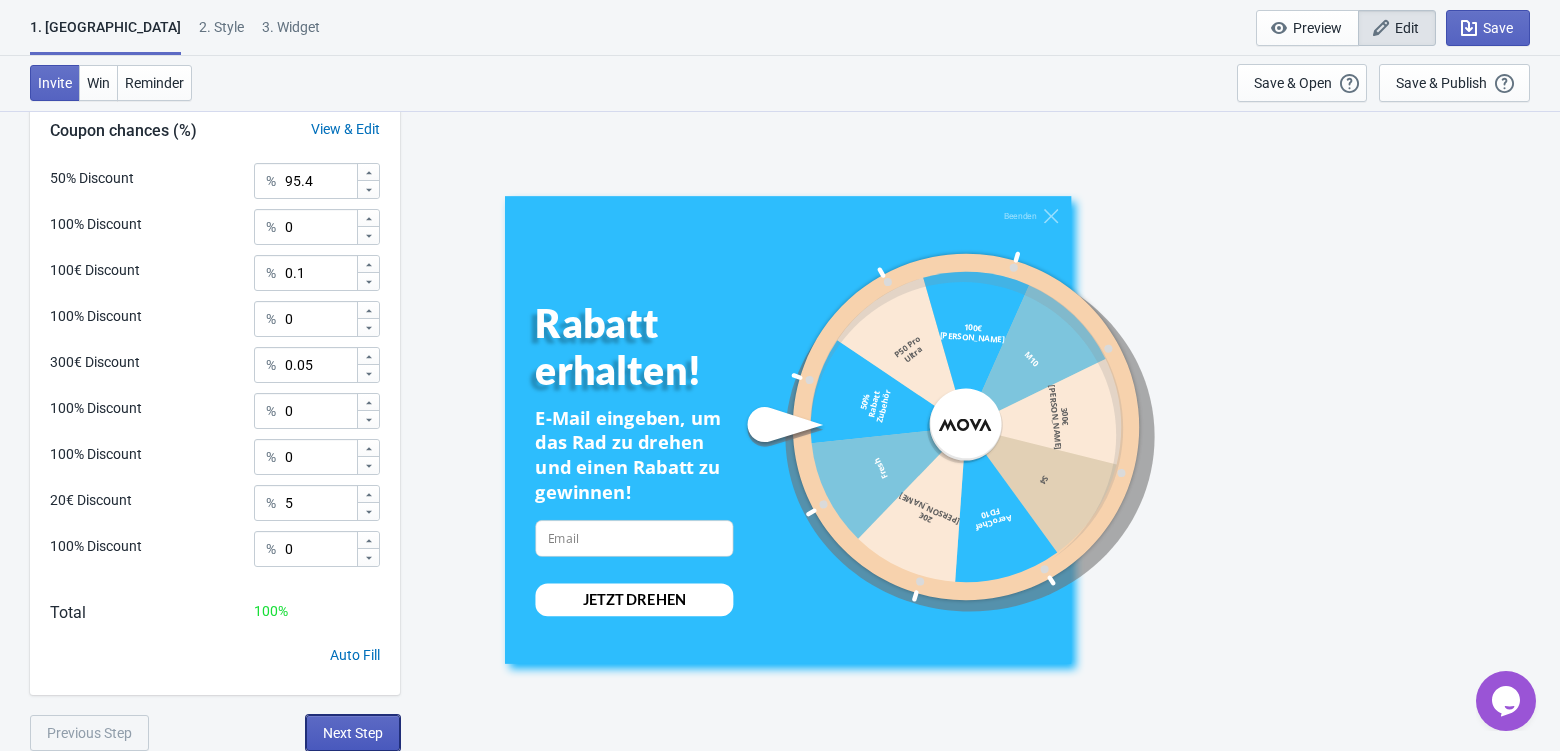 click on "Next Step" at bounding box center [353, 733] 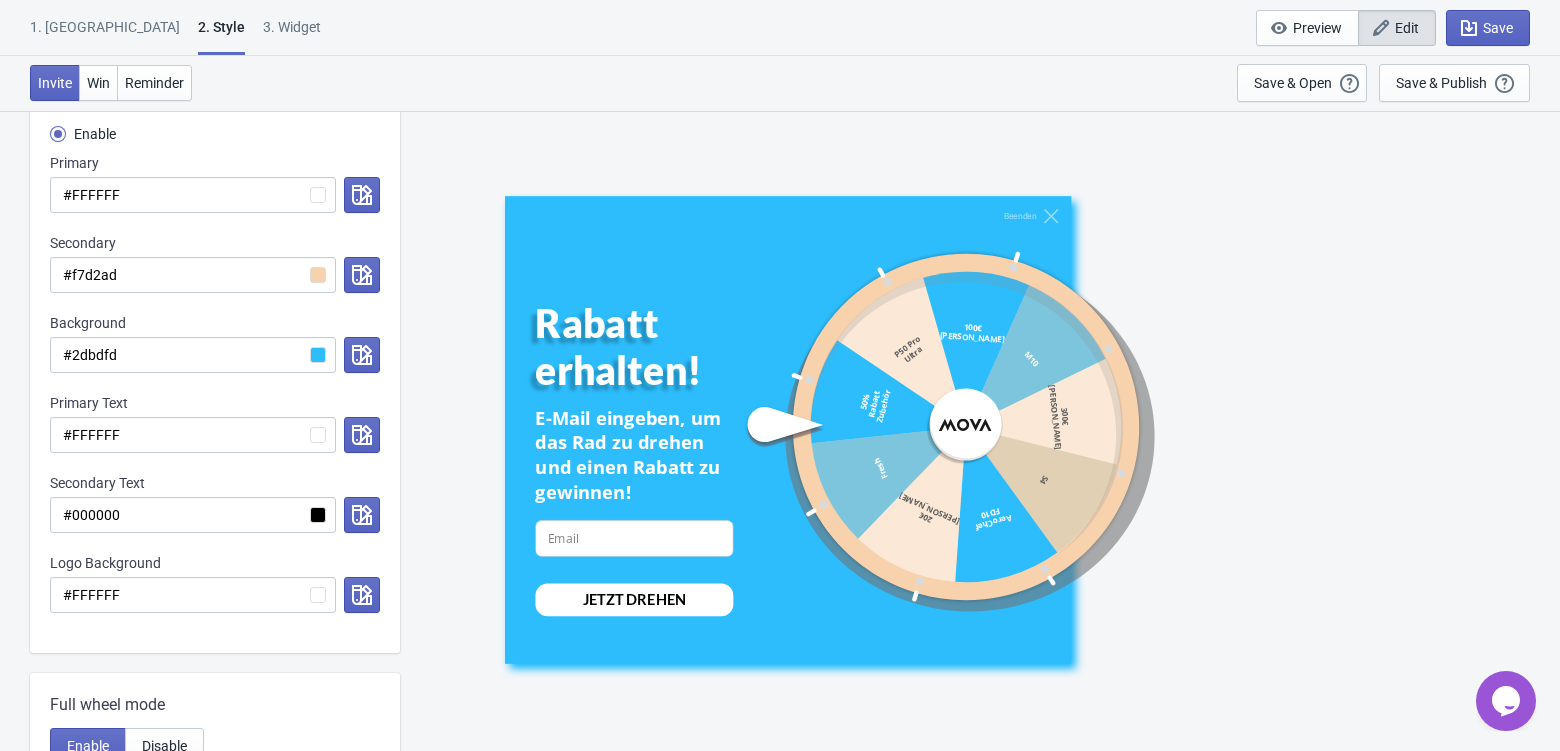 scroll, scrollTop: 1018, scrollLeft: 0, axis: vertical 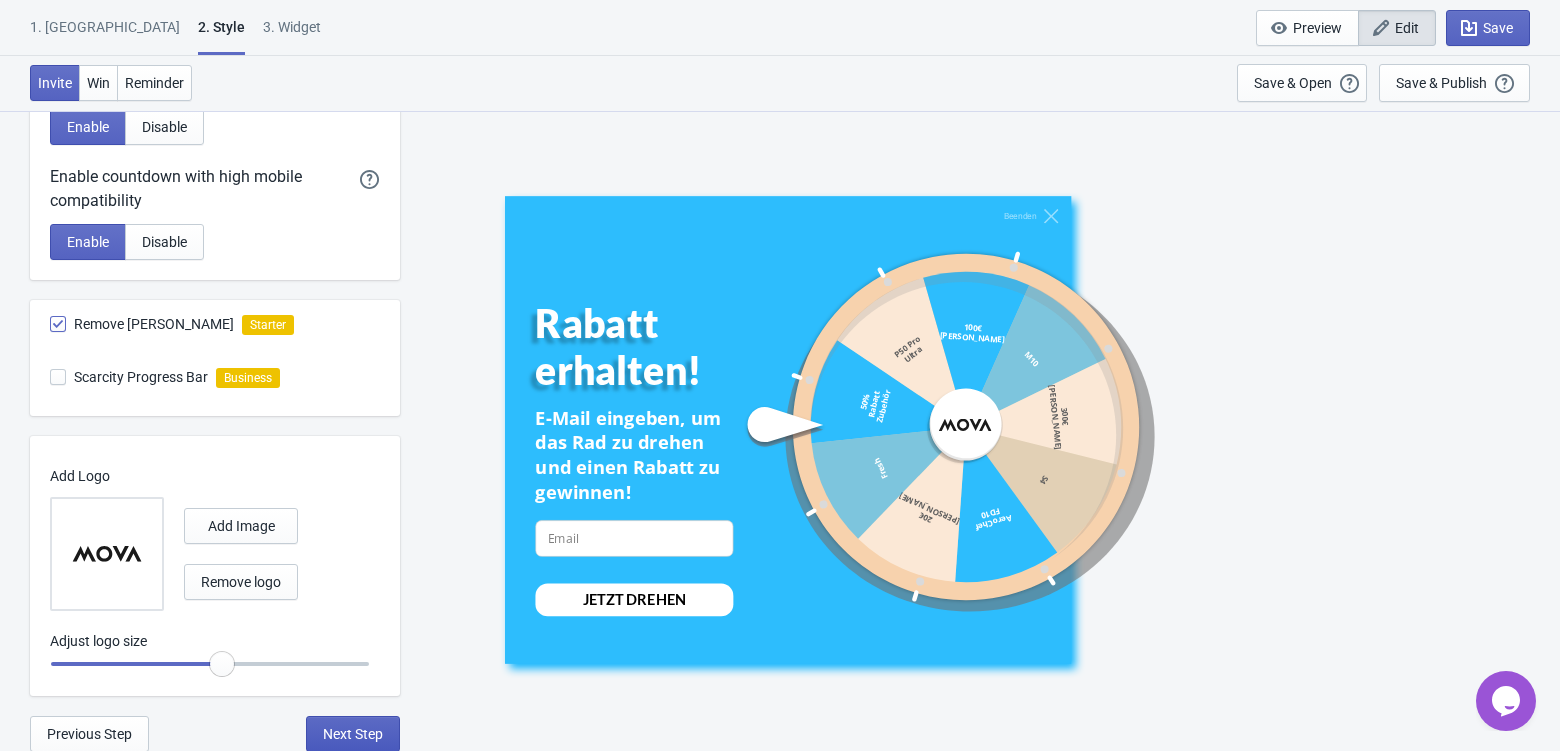 click on "Next Step" at bounding box center (353, 734) 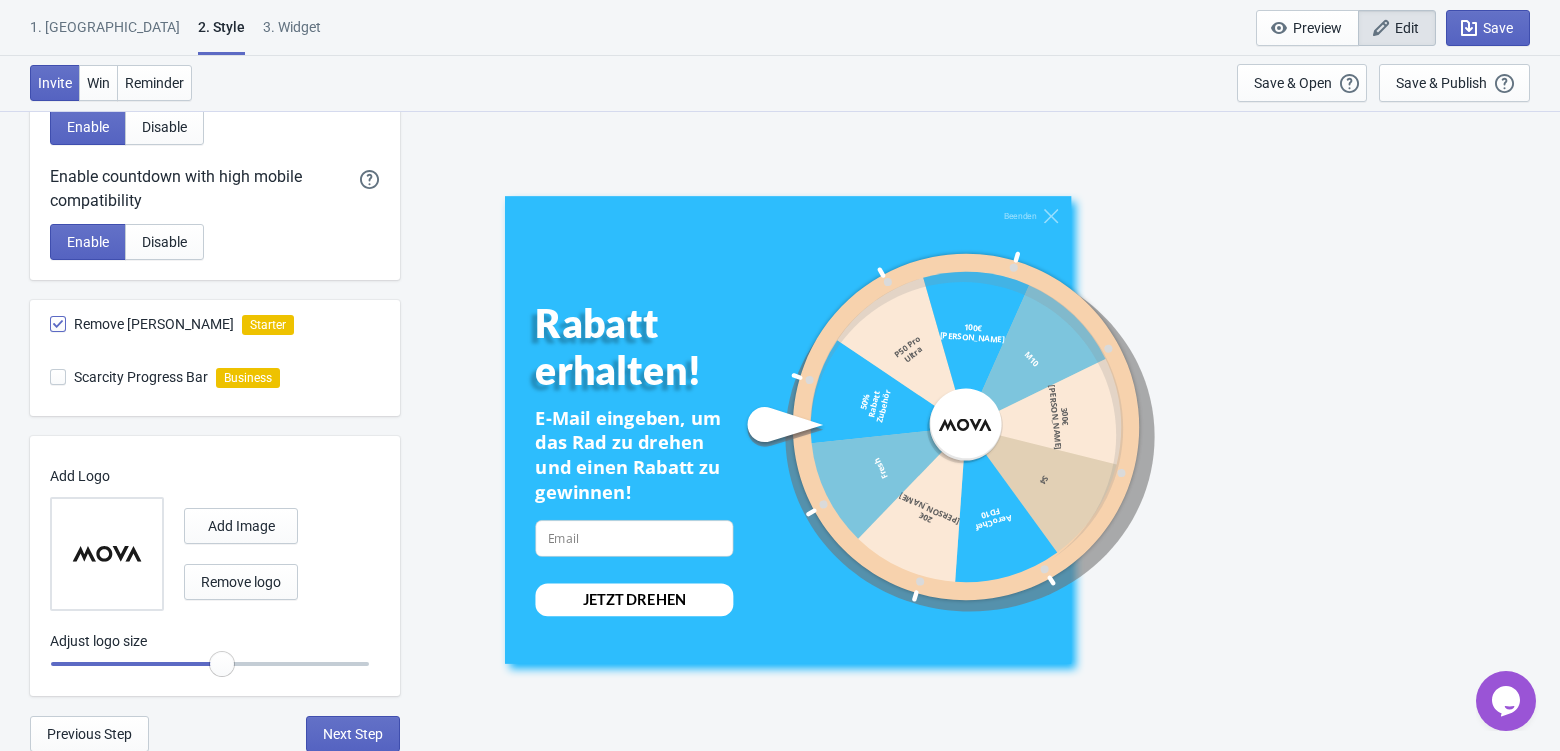 select on "specificURL" 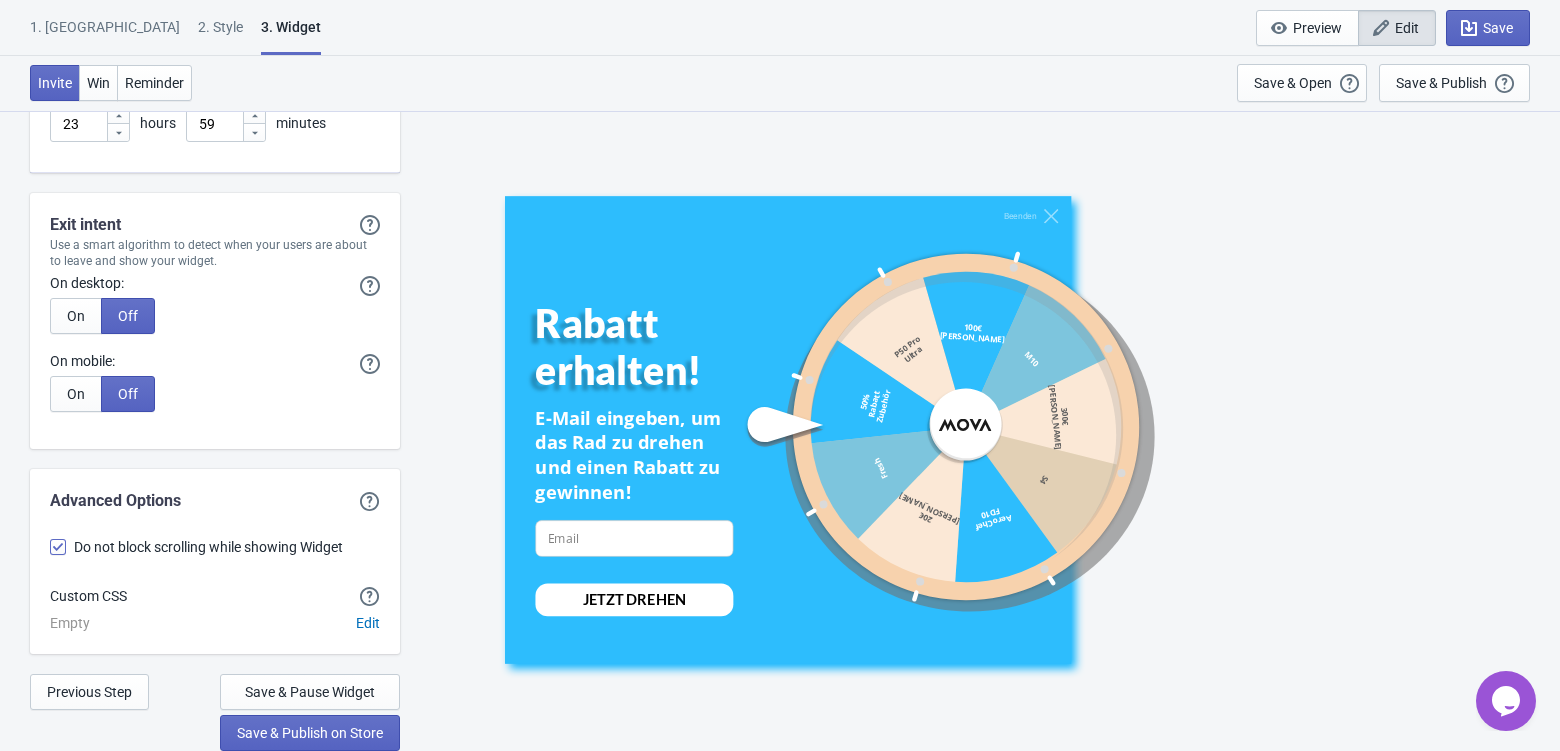 scroll, scrollTop: 5865, scrollLeft: 0, axis: vertical 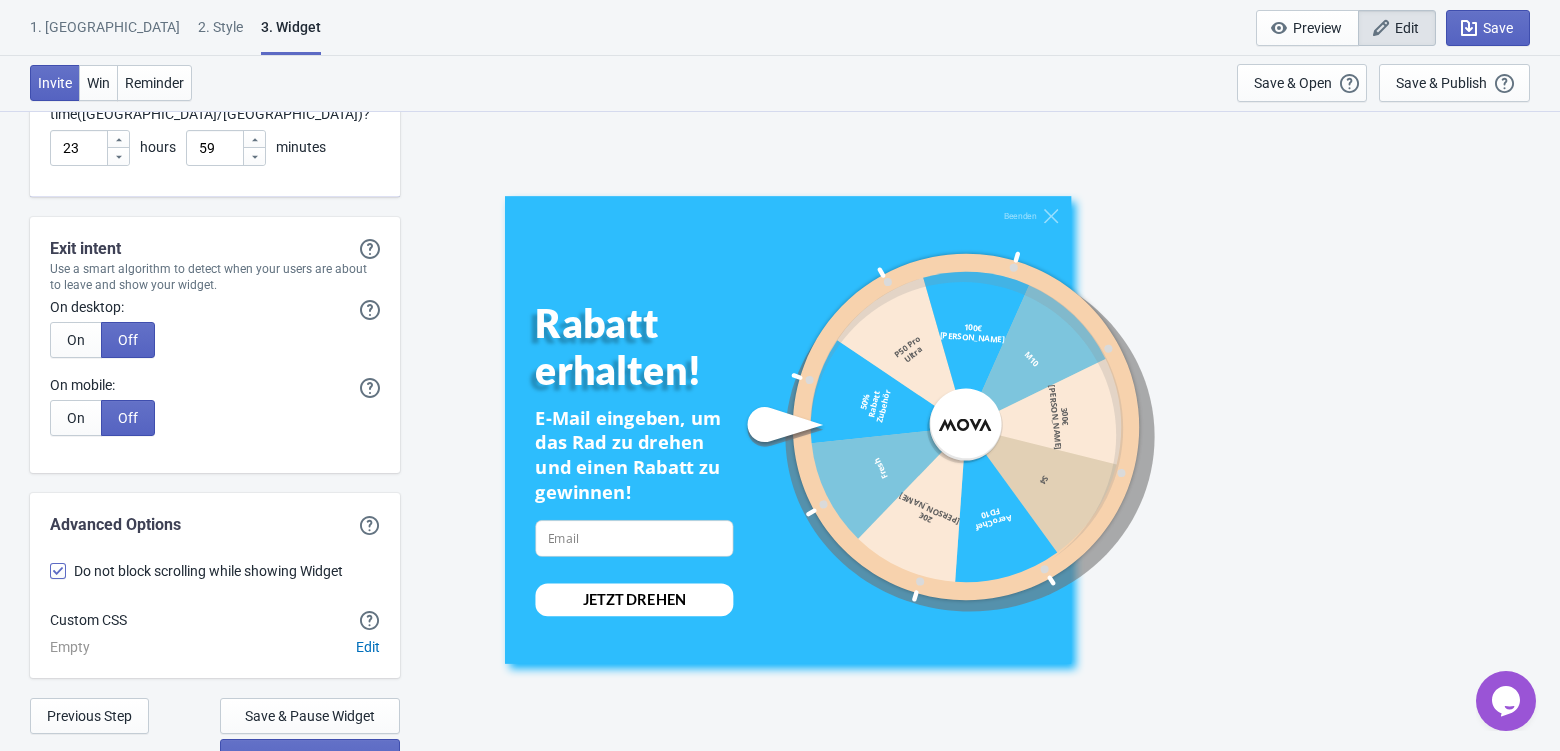 click on "Previous Step" at bounding box center [89, 716] 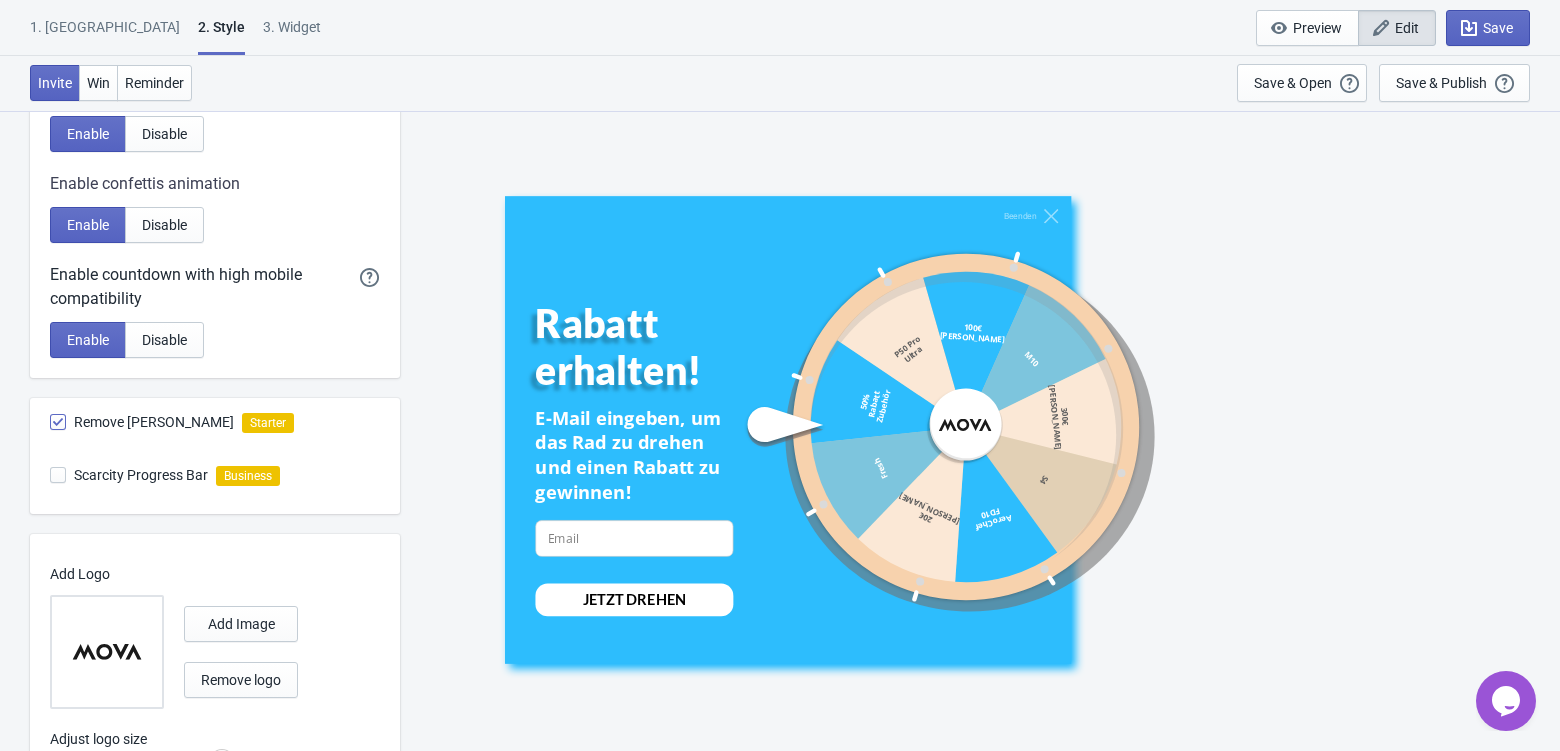 scroll, scrollTop: 1018, scrollLeft: 0, axis: vertical 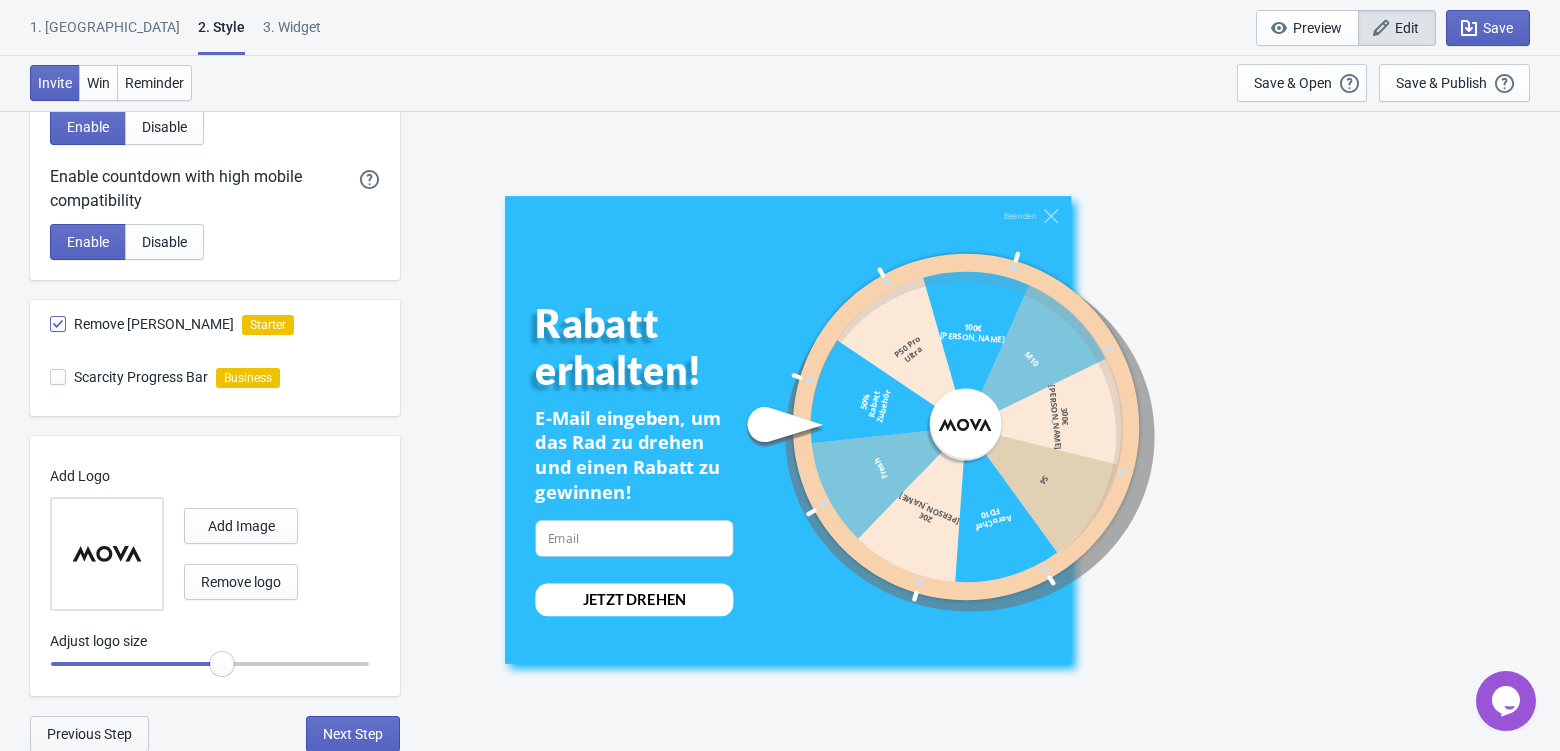 click on "Previous Step" at bounding box center [89, 734] 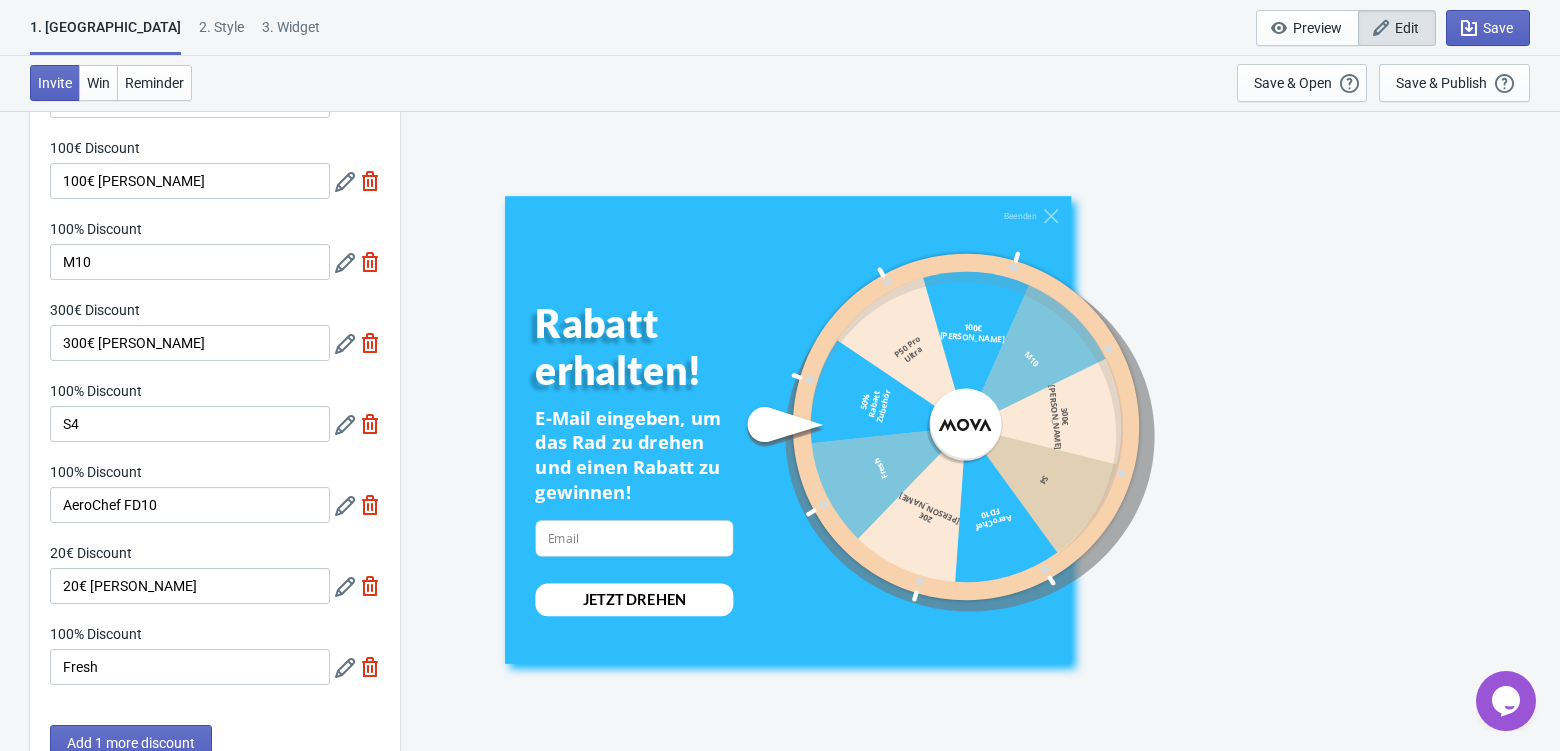 scroll, scrollTop: 0, scrollLeft: 0, axis: both 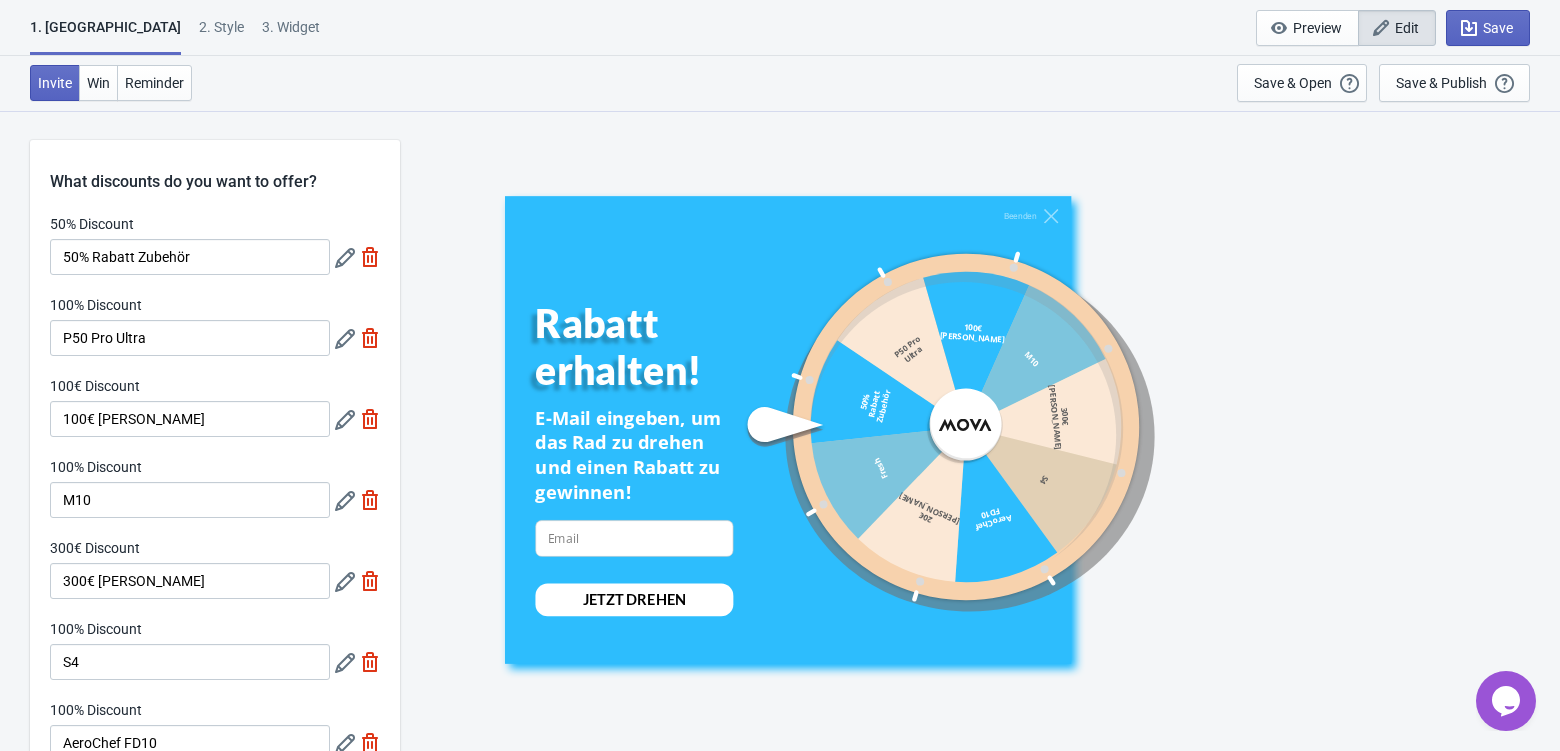 click 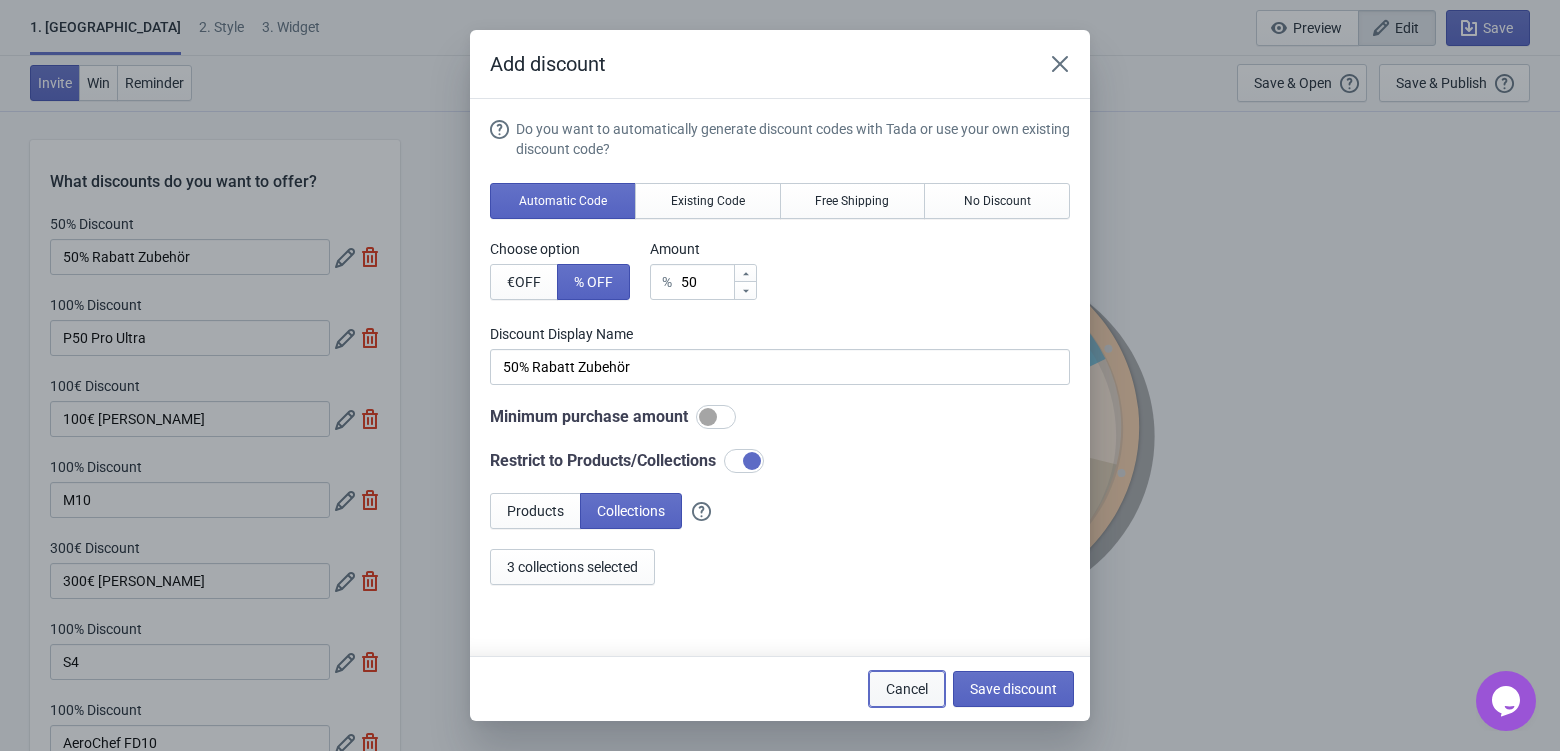 click on "Cancel" at bounding box center (907, 689) 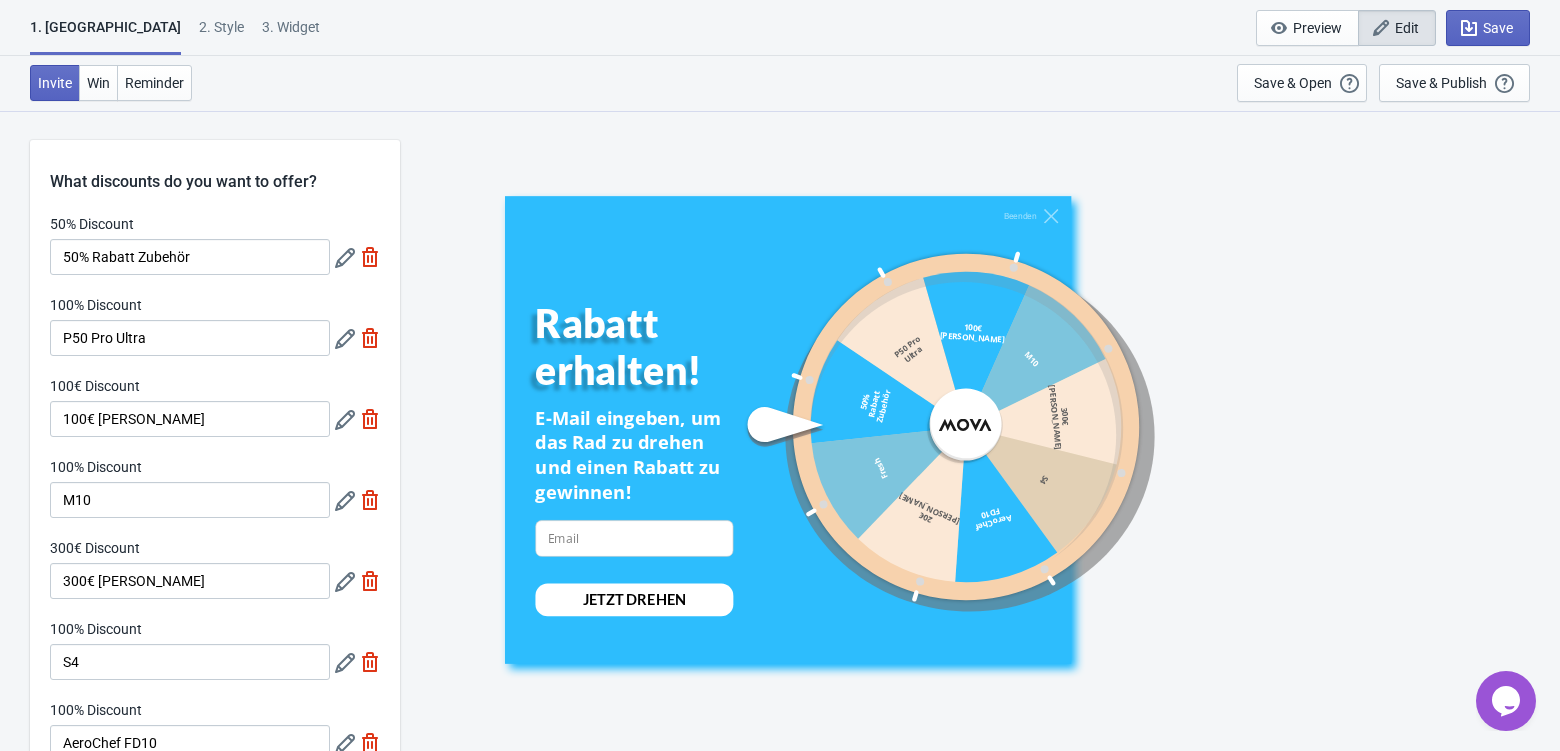 click 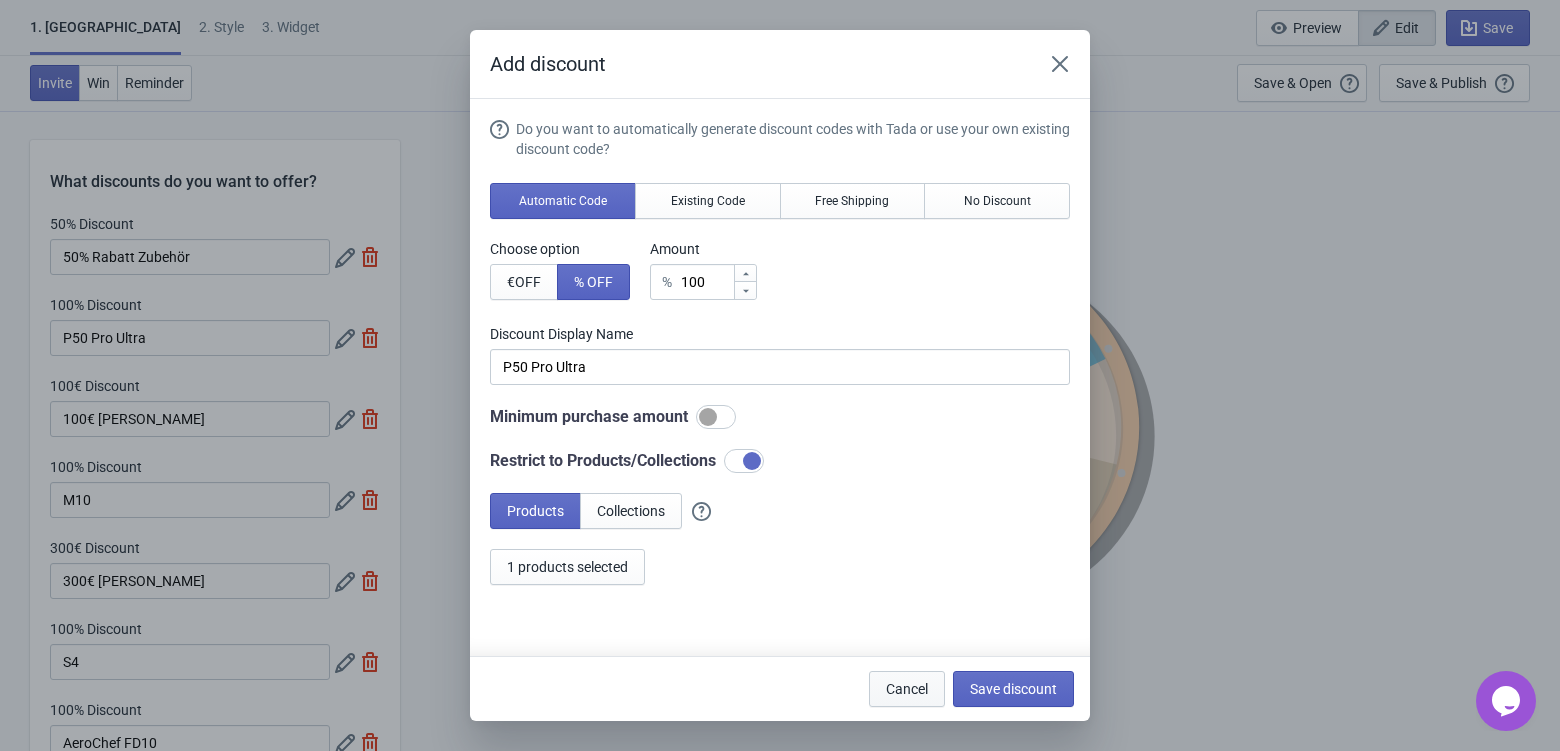 click on "Cancel" at bounding box center [907, 689] 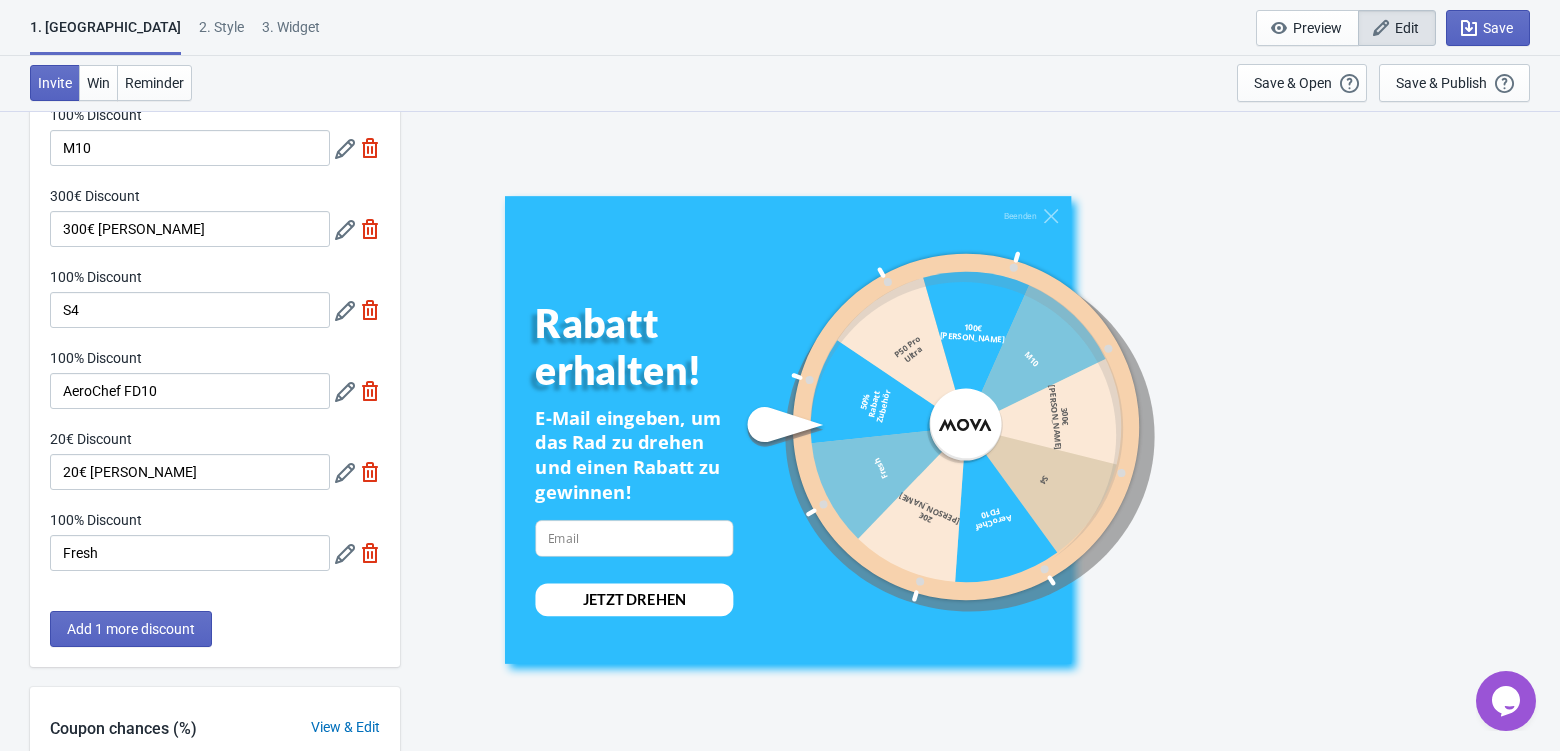 scroll, scrollTop: 358, scrollLeft: 0, axis: vertical 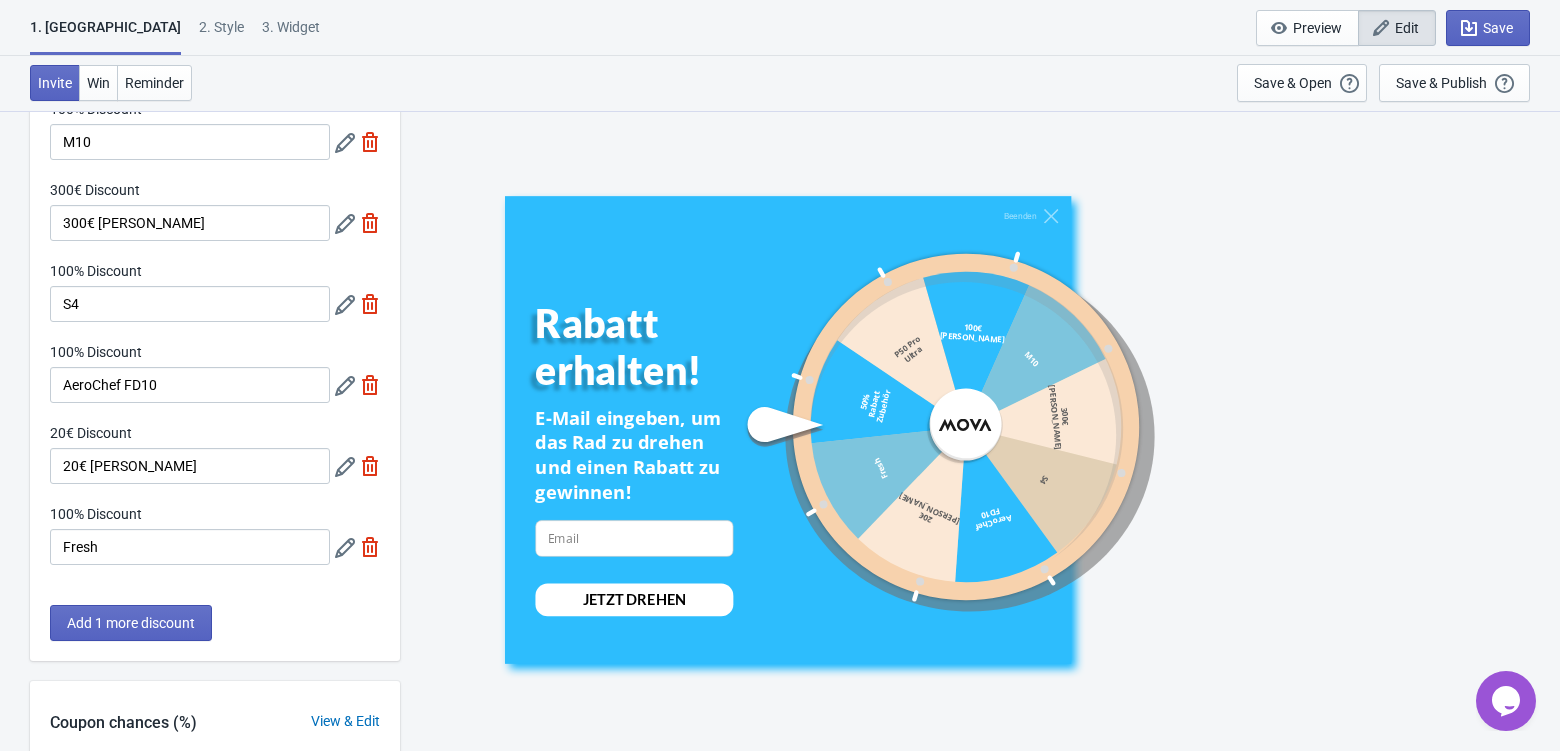 click 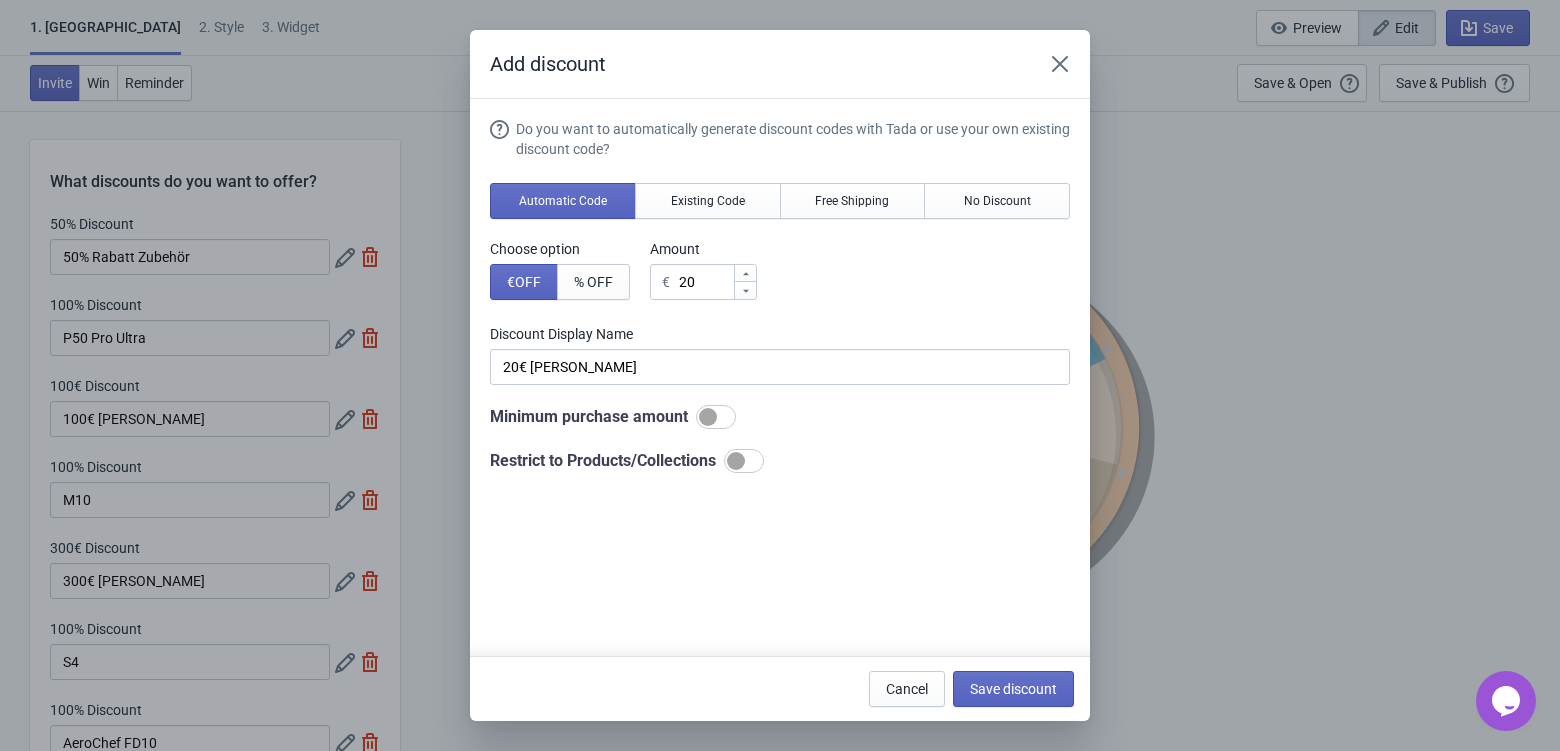 scroll, scrollTop: 358, scrollLeft: 0, axis: vertical 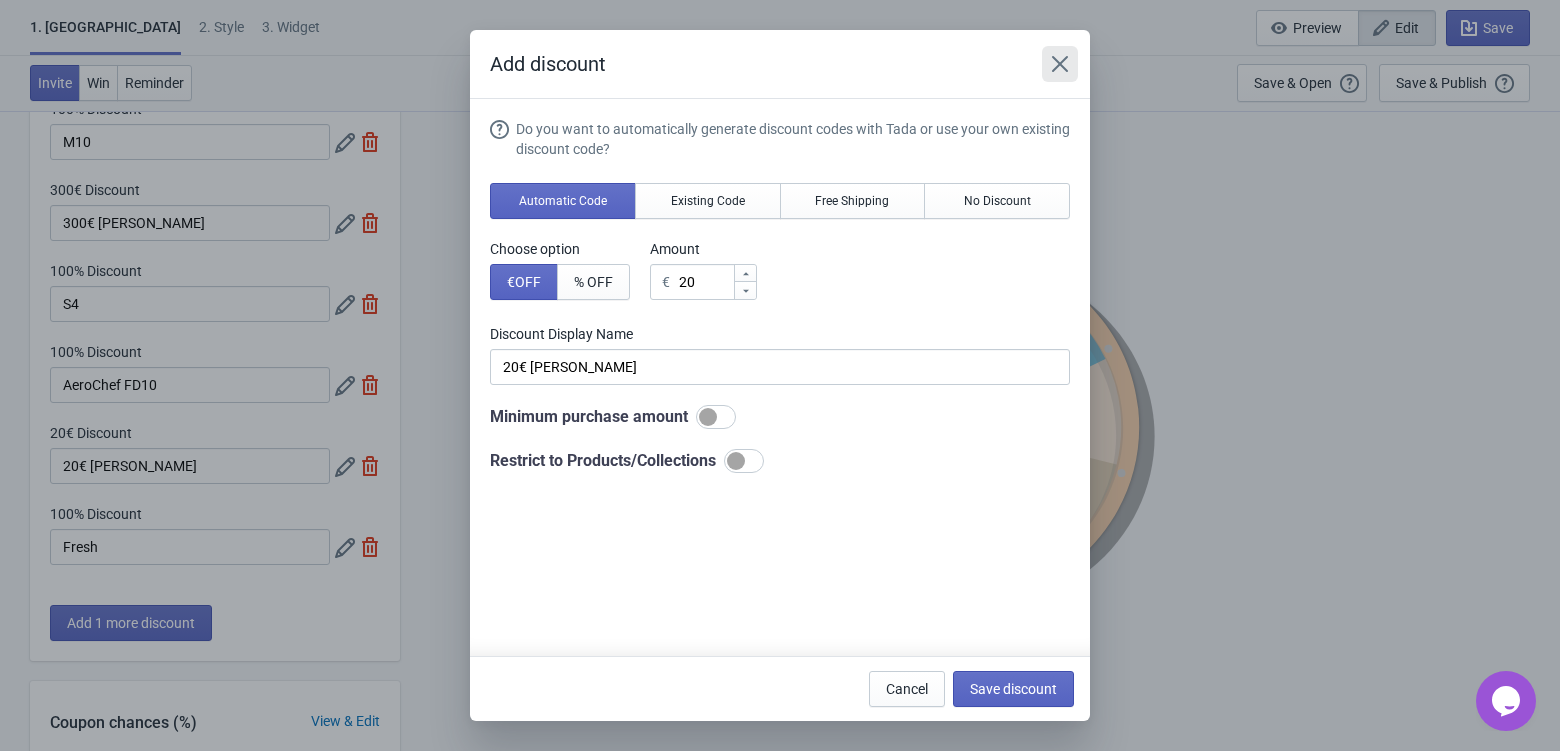 click 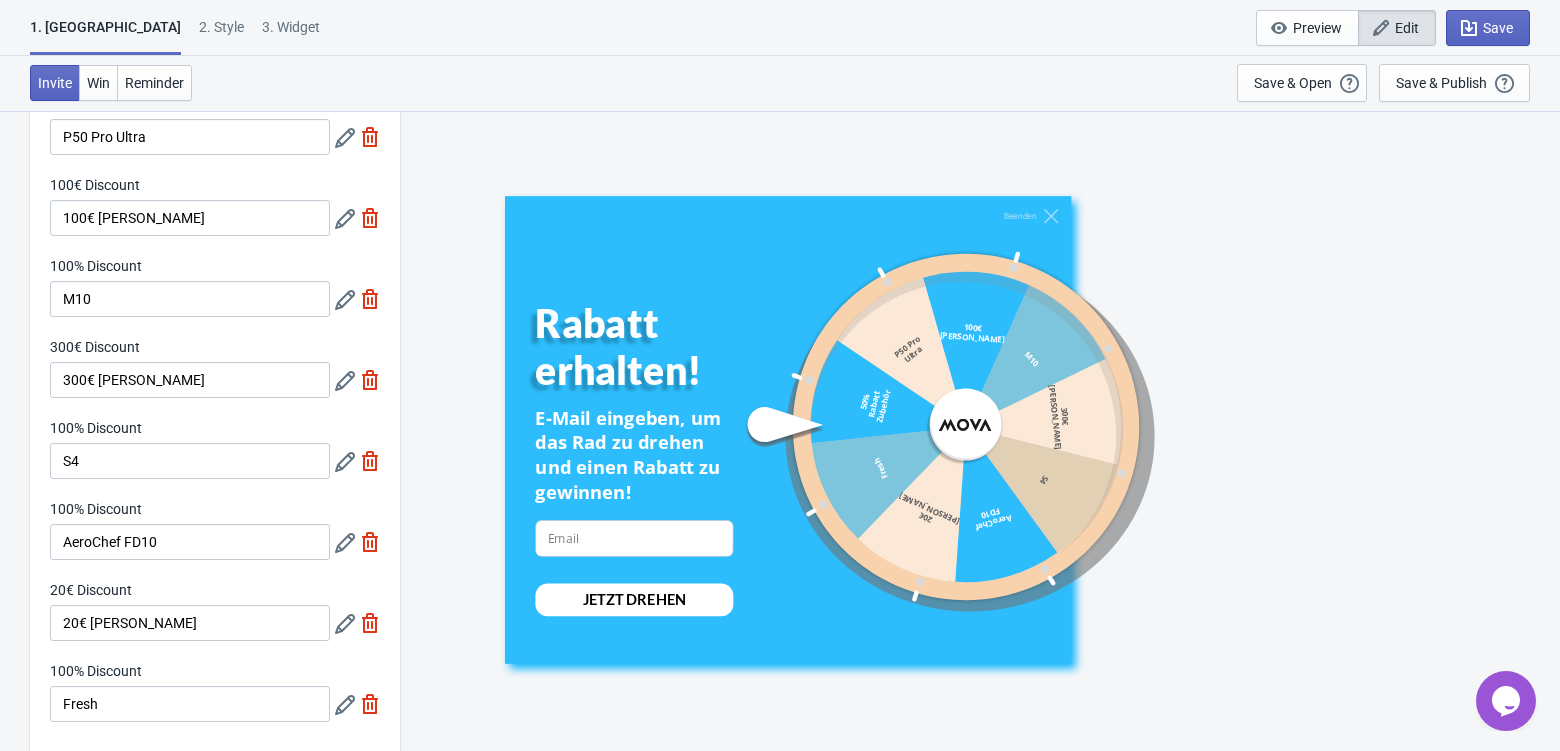 scroll, scrollTop: 196, scrollLeft: 0, axis: vertical 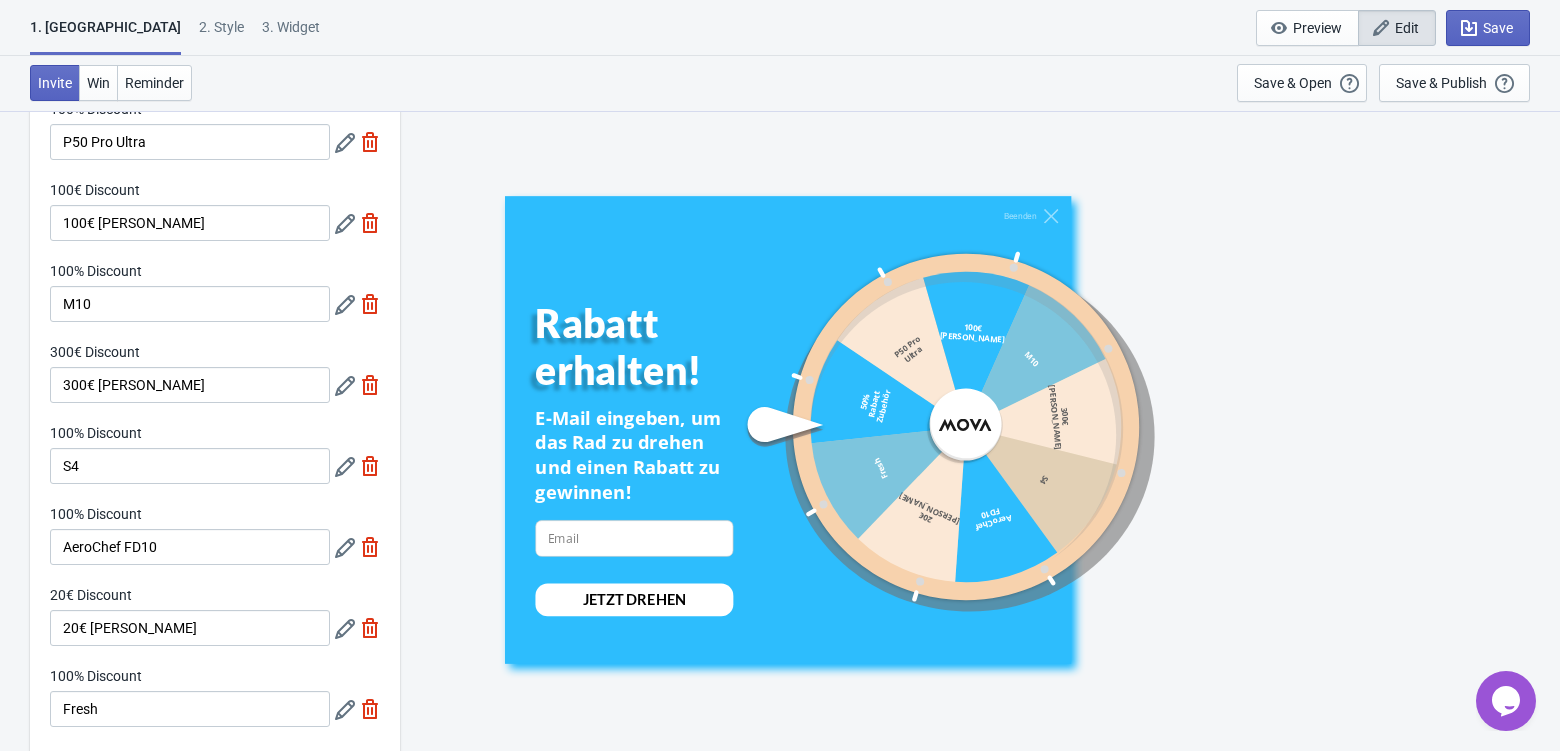 click 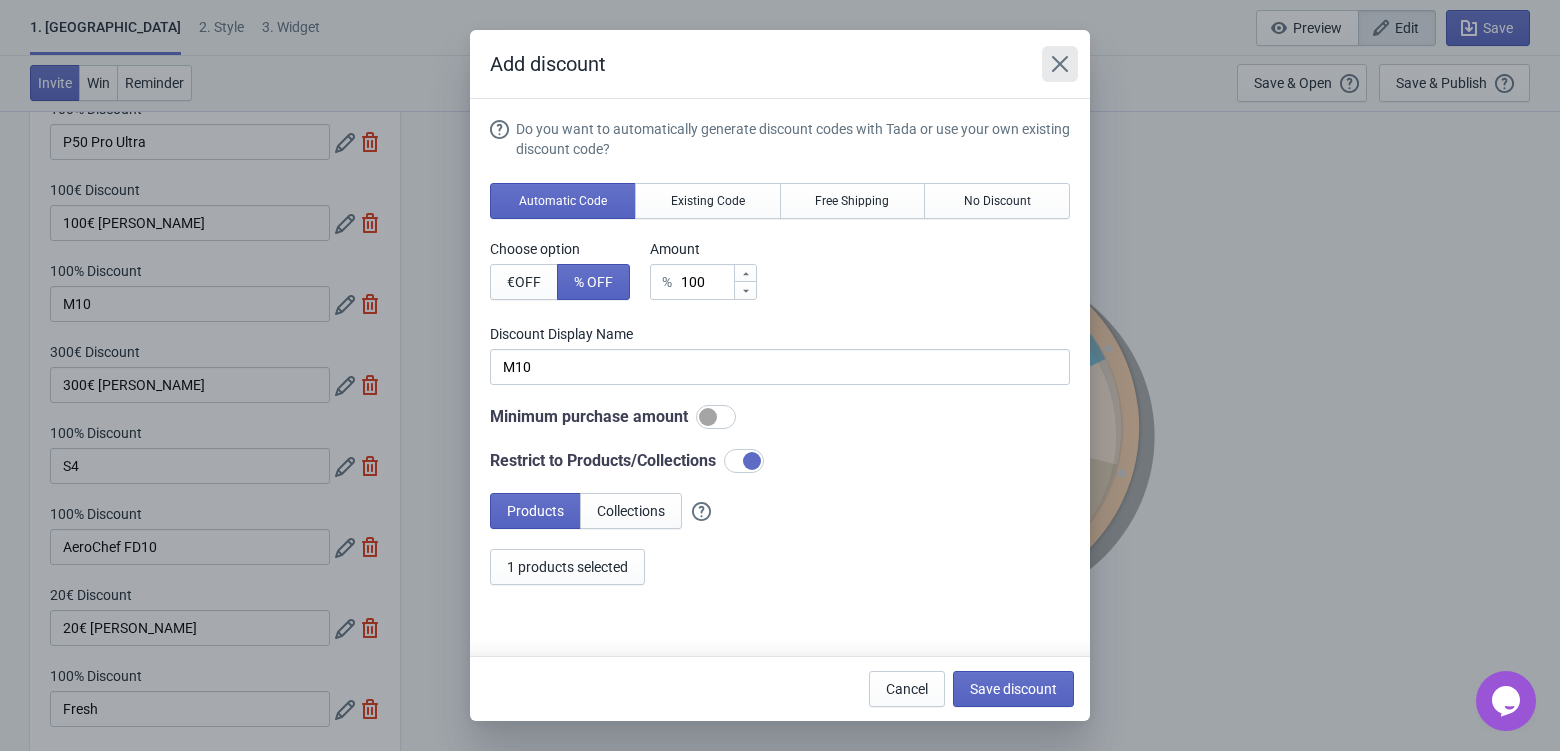 click 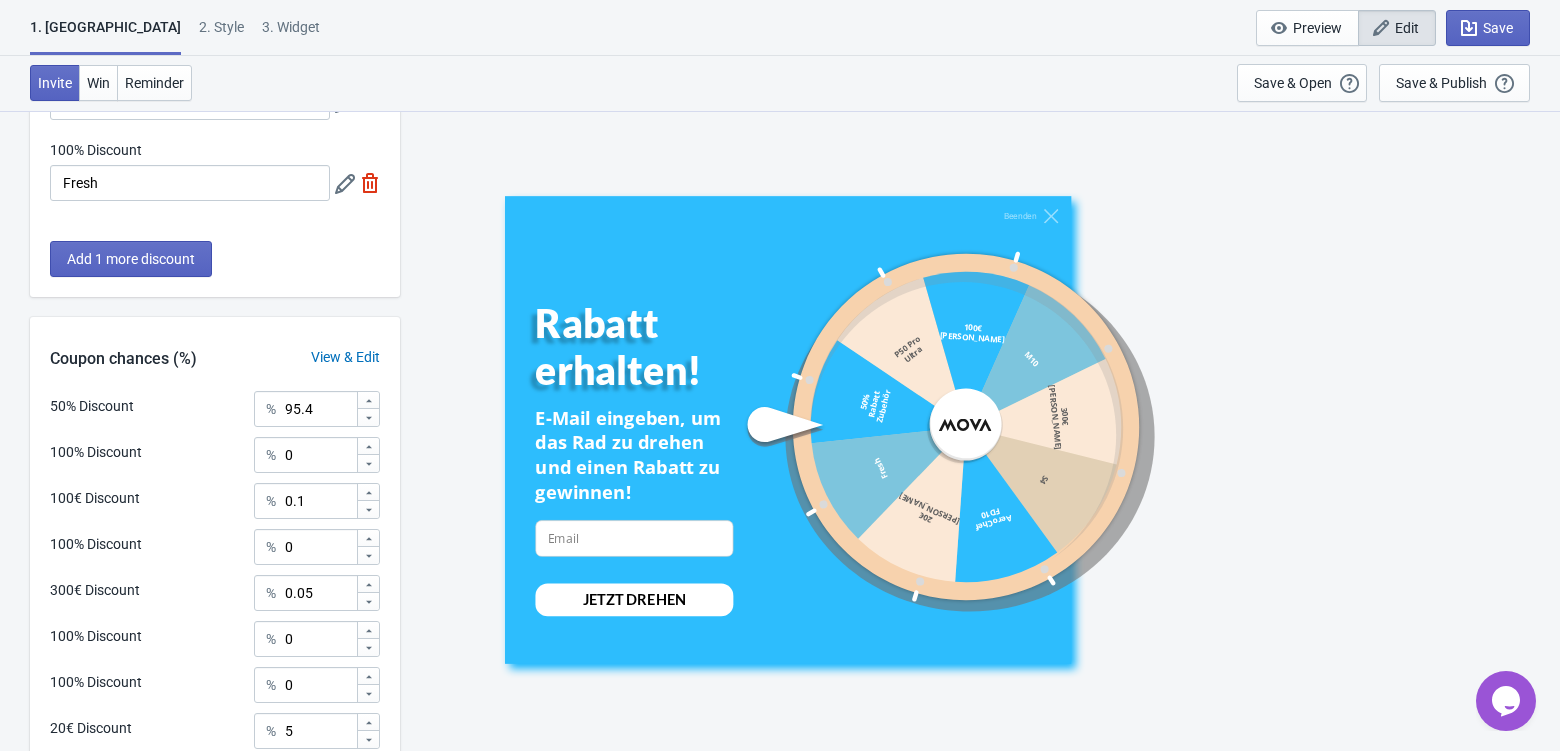 scroll, scrollTop: 950, scrollLeft: 0, axis: vertical 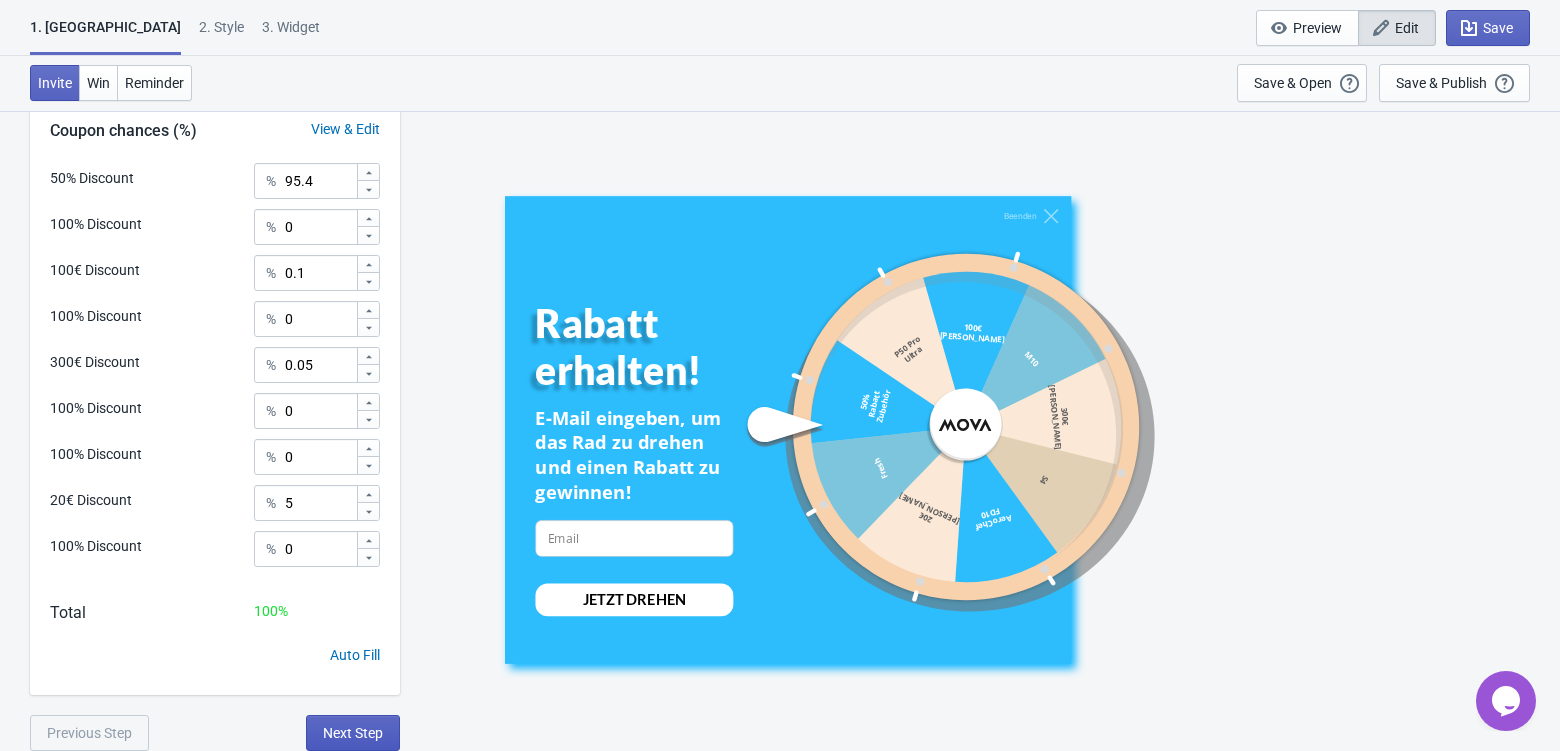 click on "Next Step" at bounding box center [353, 733] 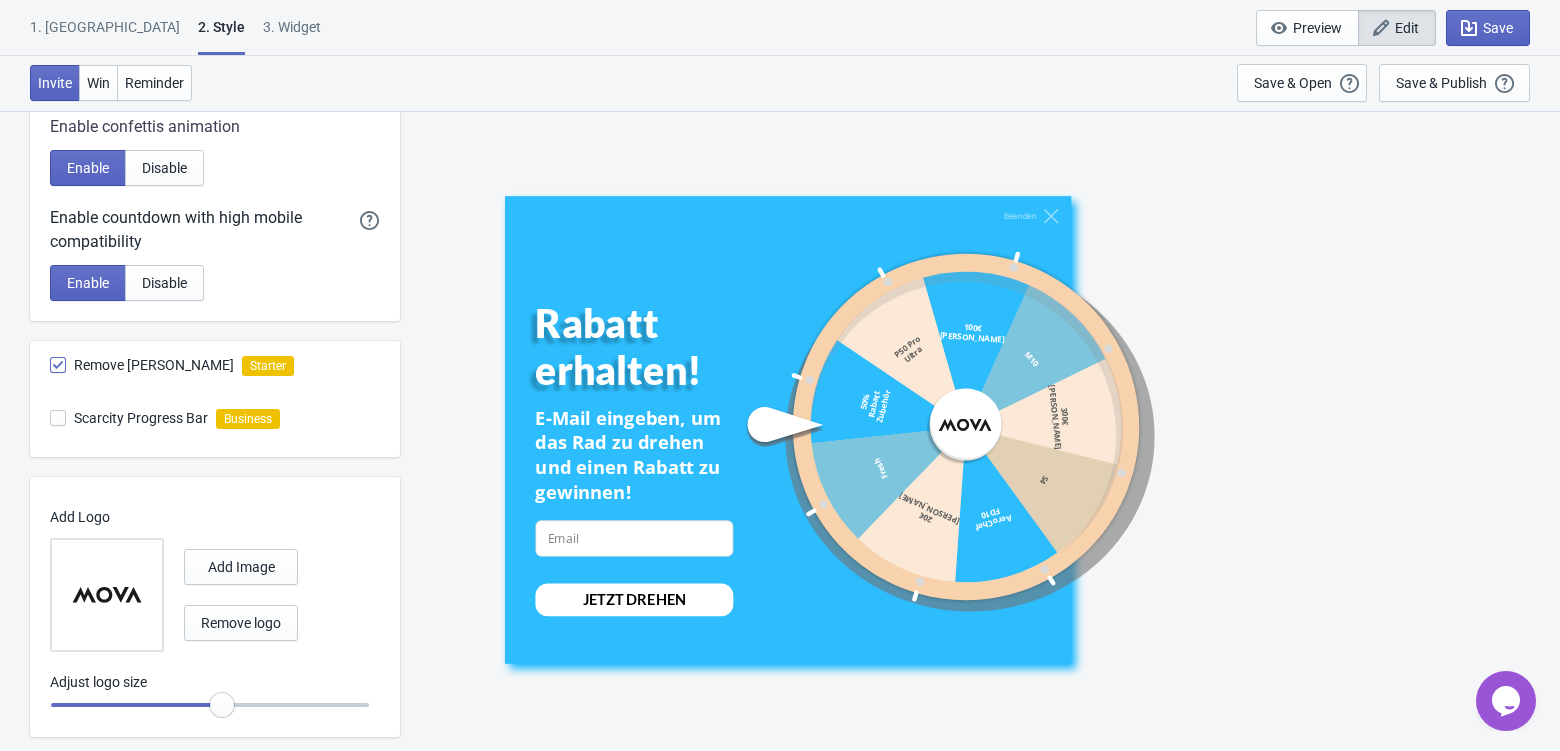 scroll, scrollTop: 1018, scrollLeft: 0, axis: vertical 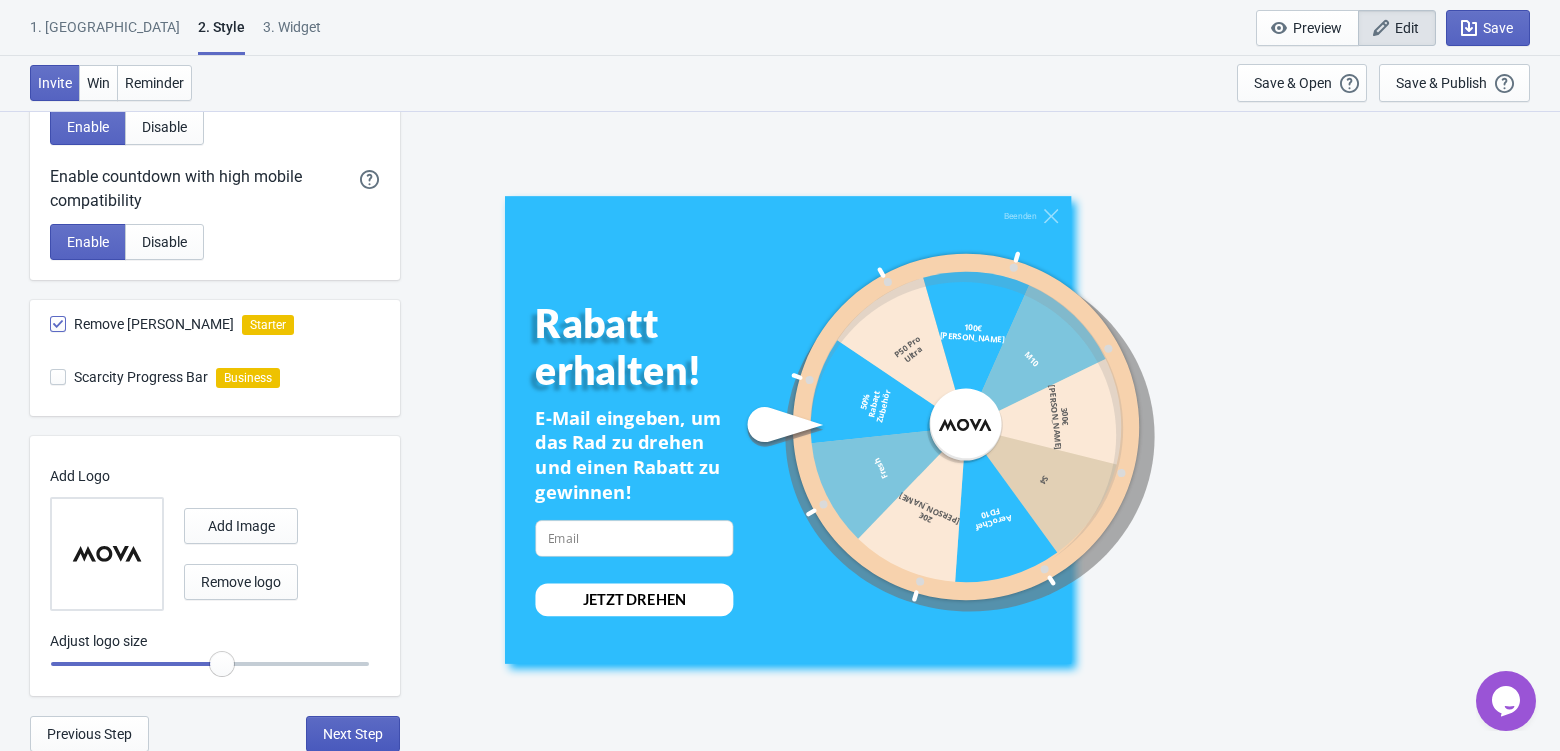 click on "Next Step" at bounding box center (353, 734) 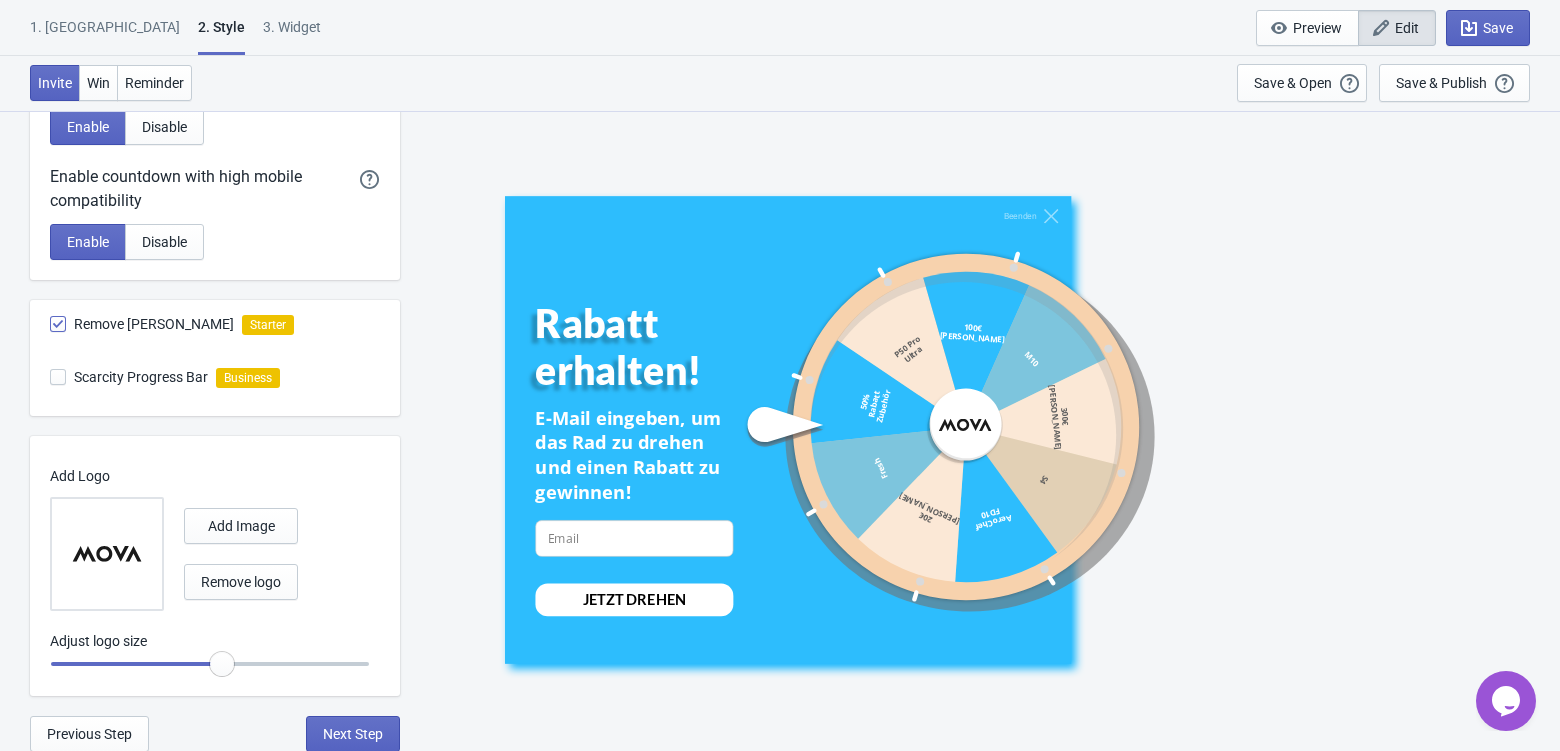 select on "specificURL" 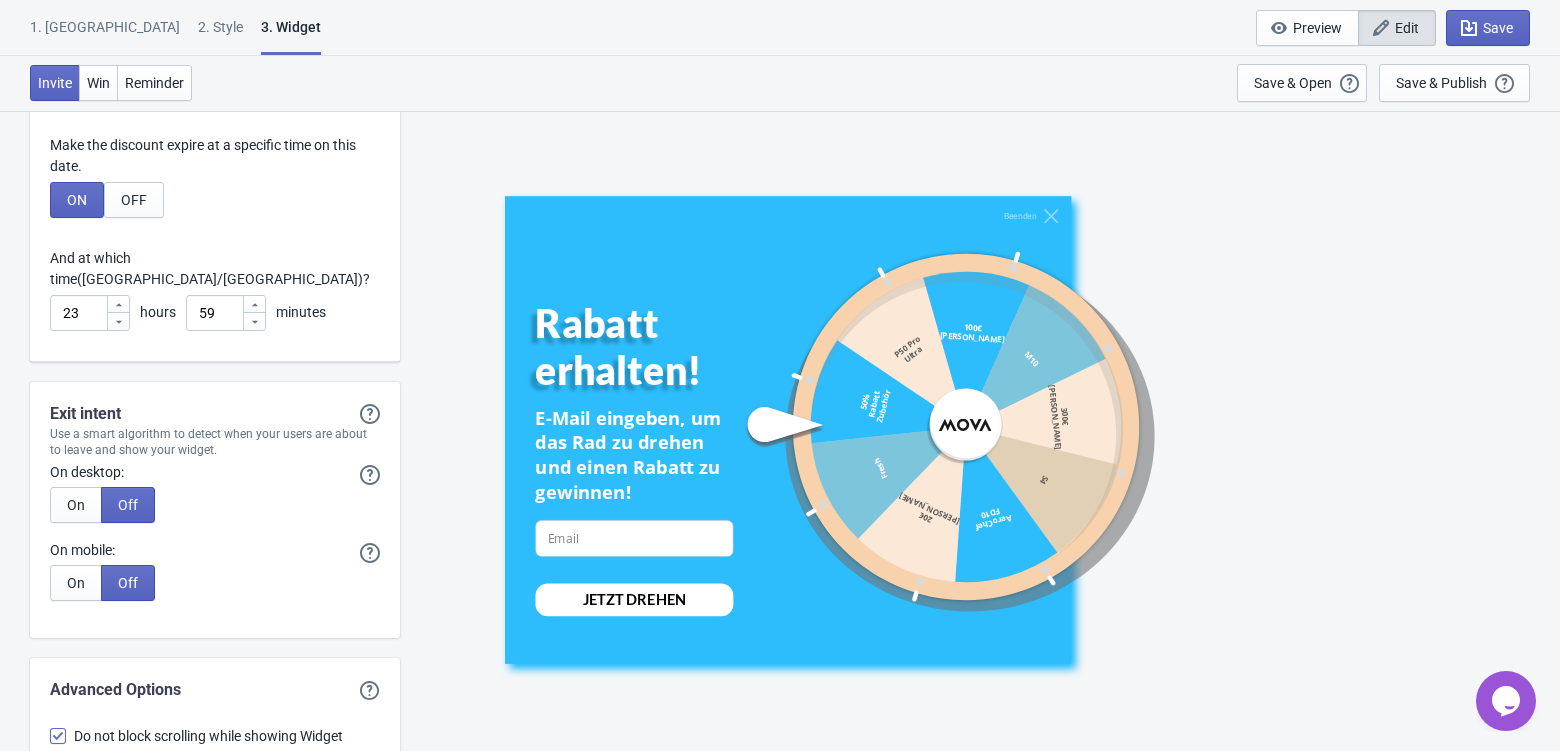 scroll, scrollTop: 5865, scrollLeft: 0, axis: vertical 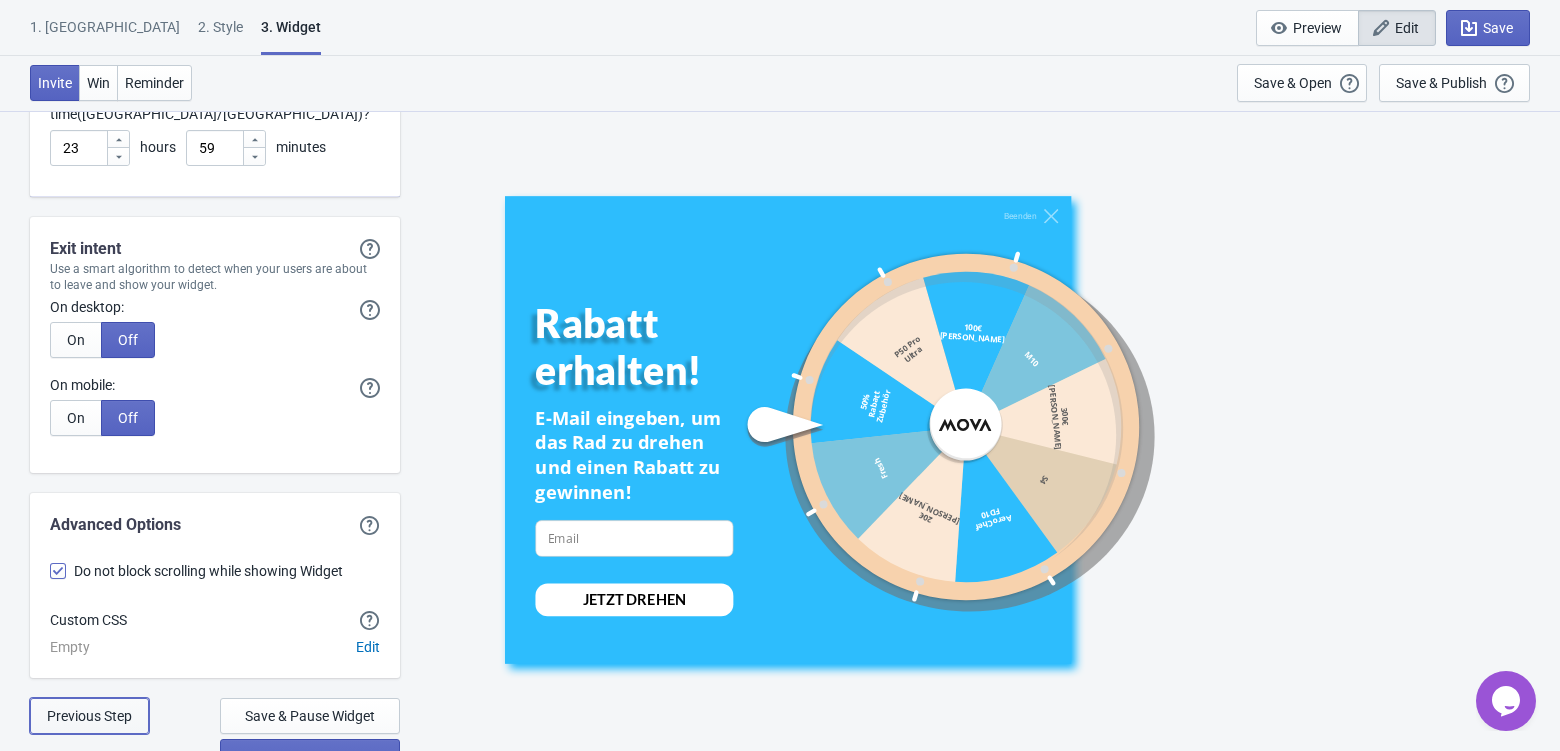 click on "Previous Step" at bounding box center [89, 716] 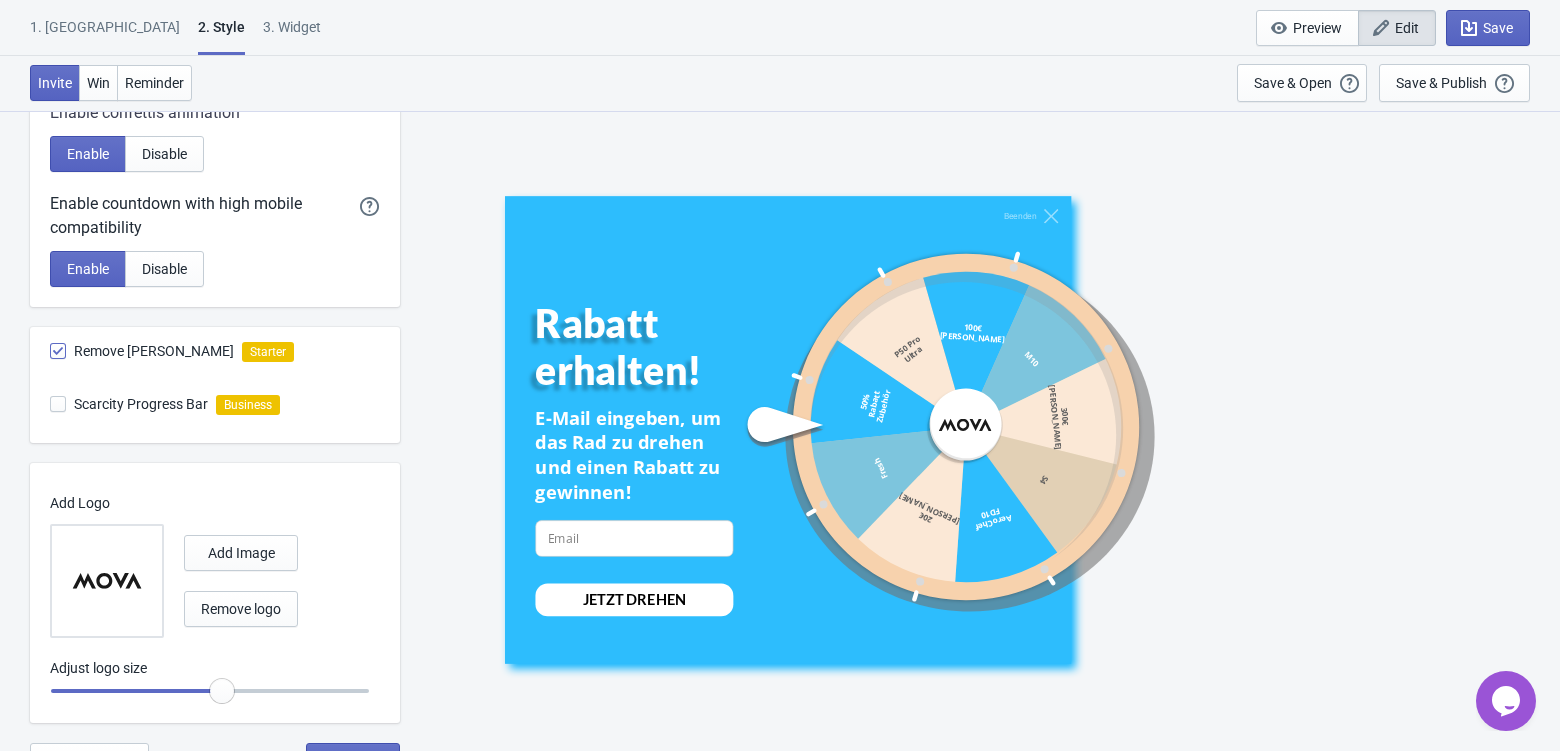 scroll, scrollTop: 1018, scrollLeft: 0, axis: vertical 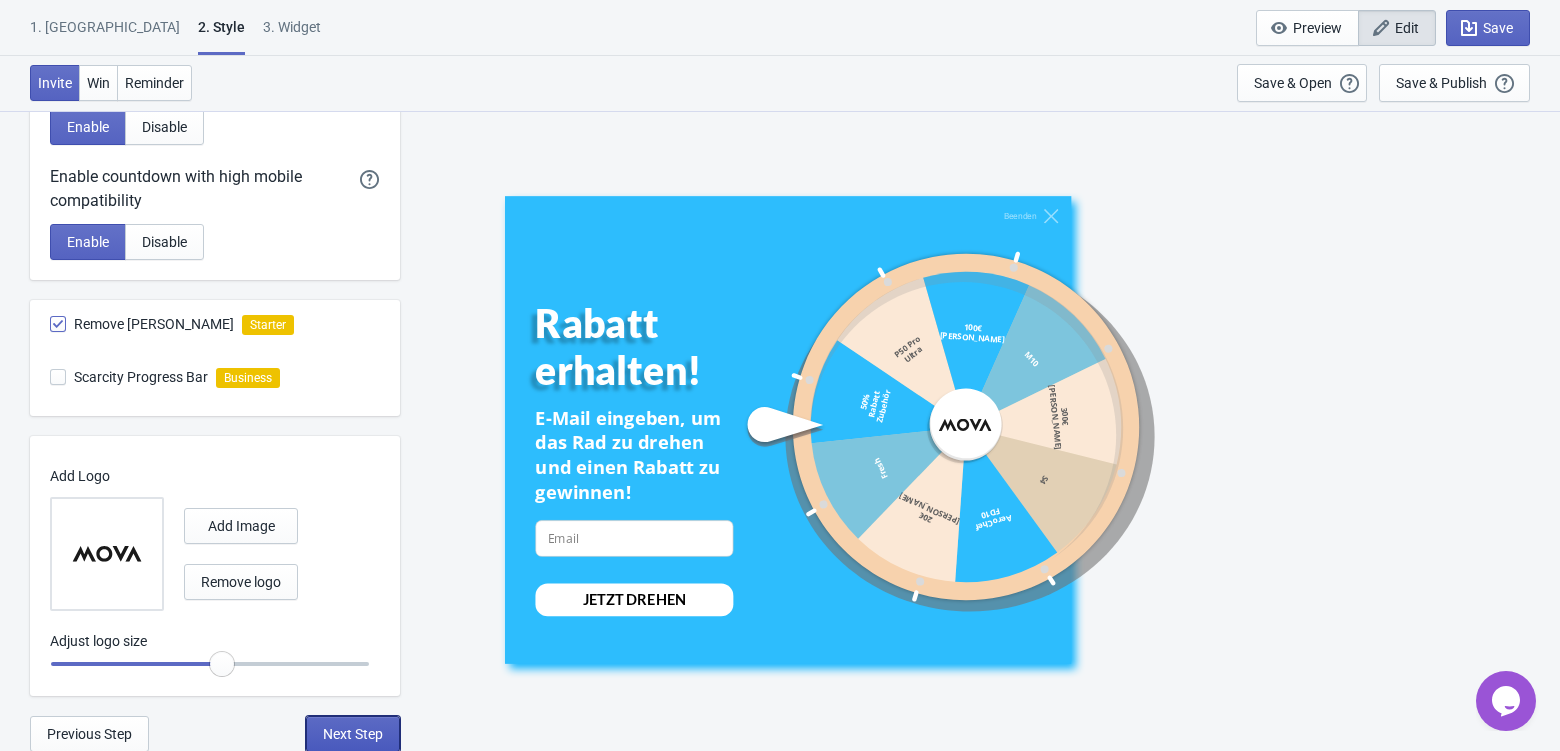 click on "Next Step" at bounding box center (353, 734) 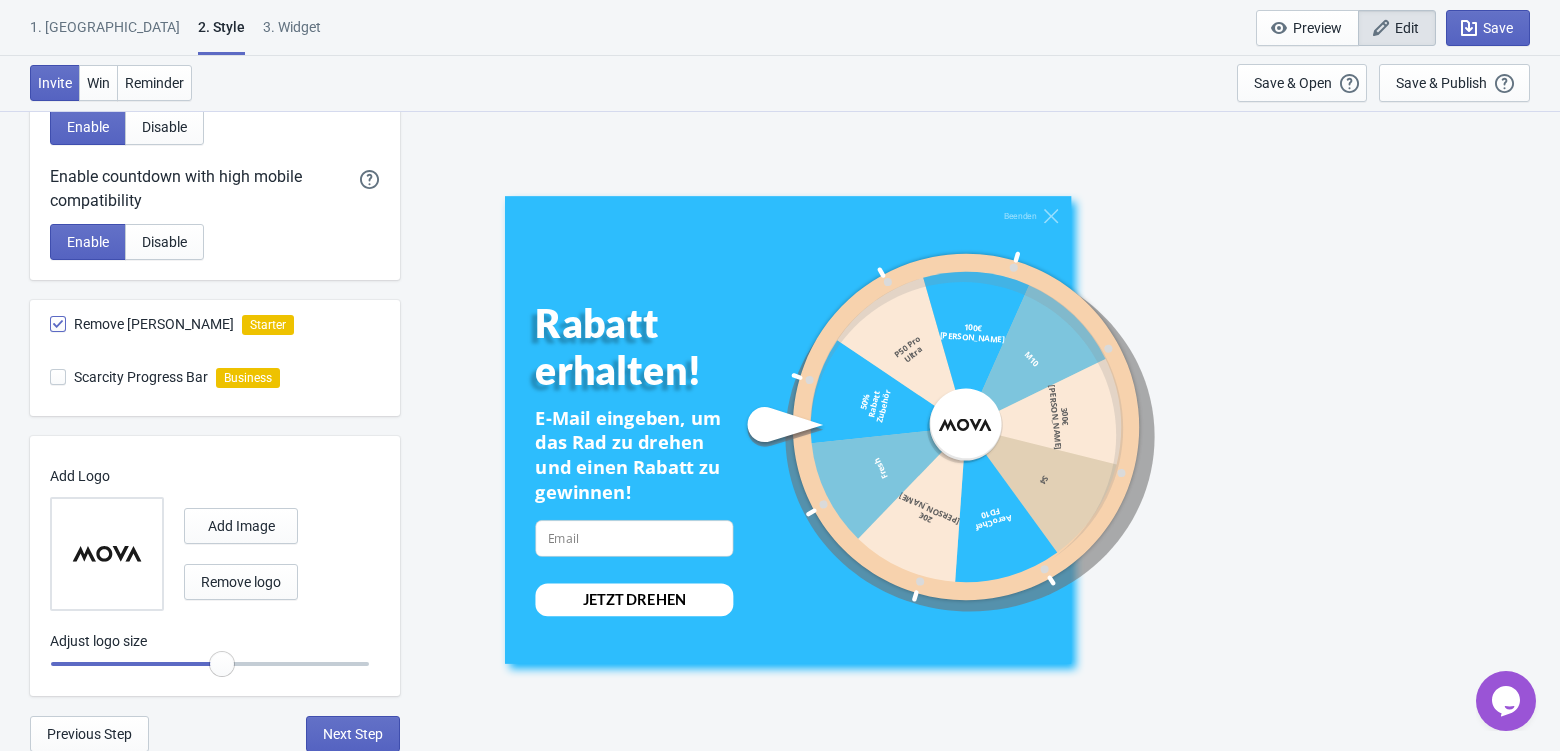 select on "specificURL" 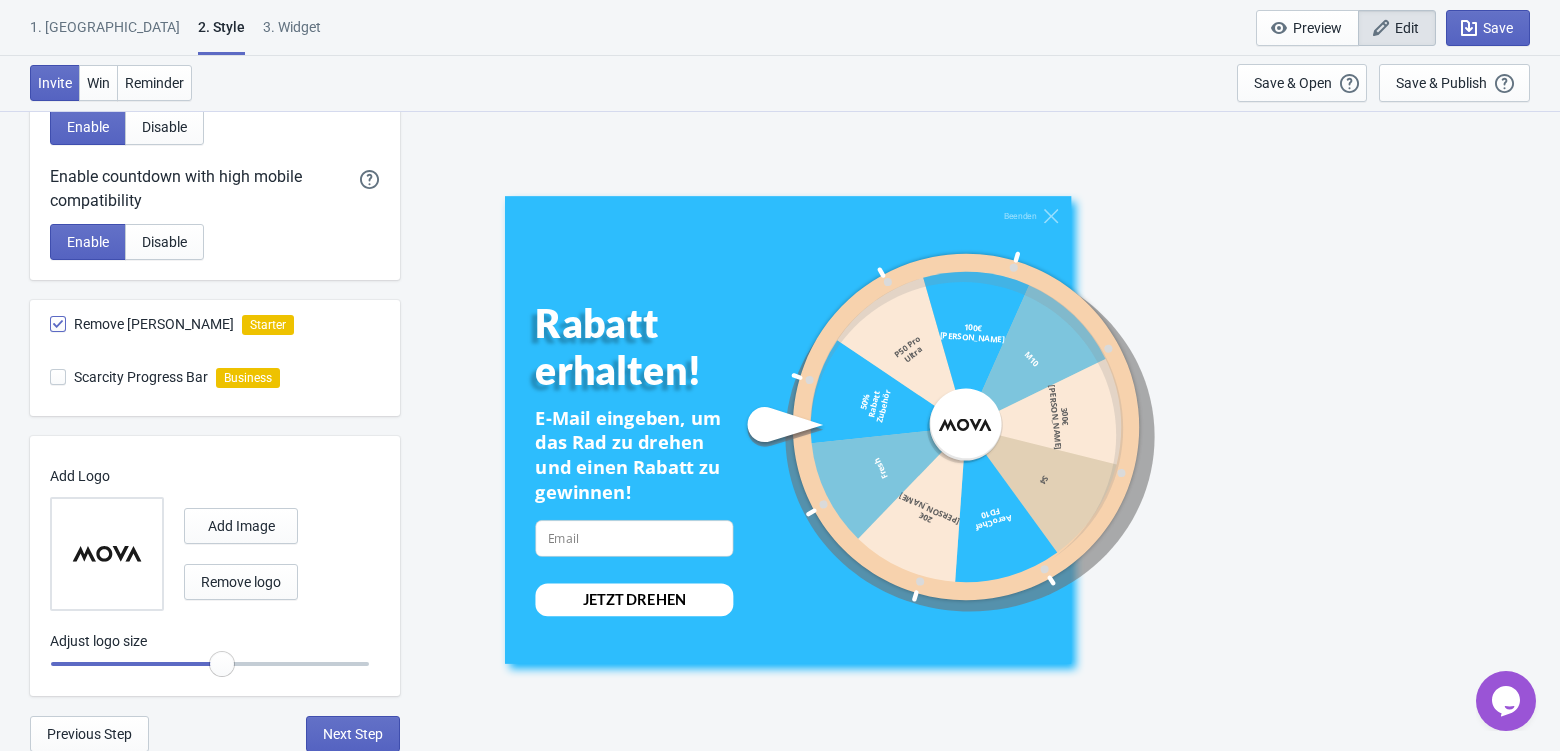select on "once" 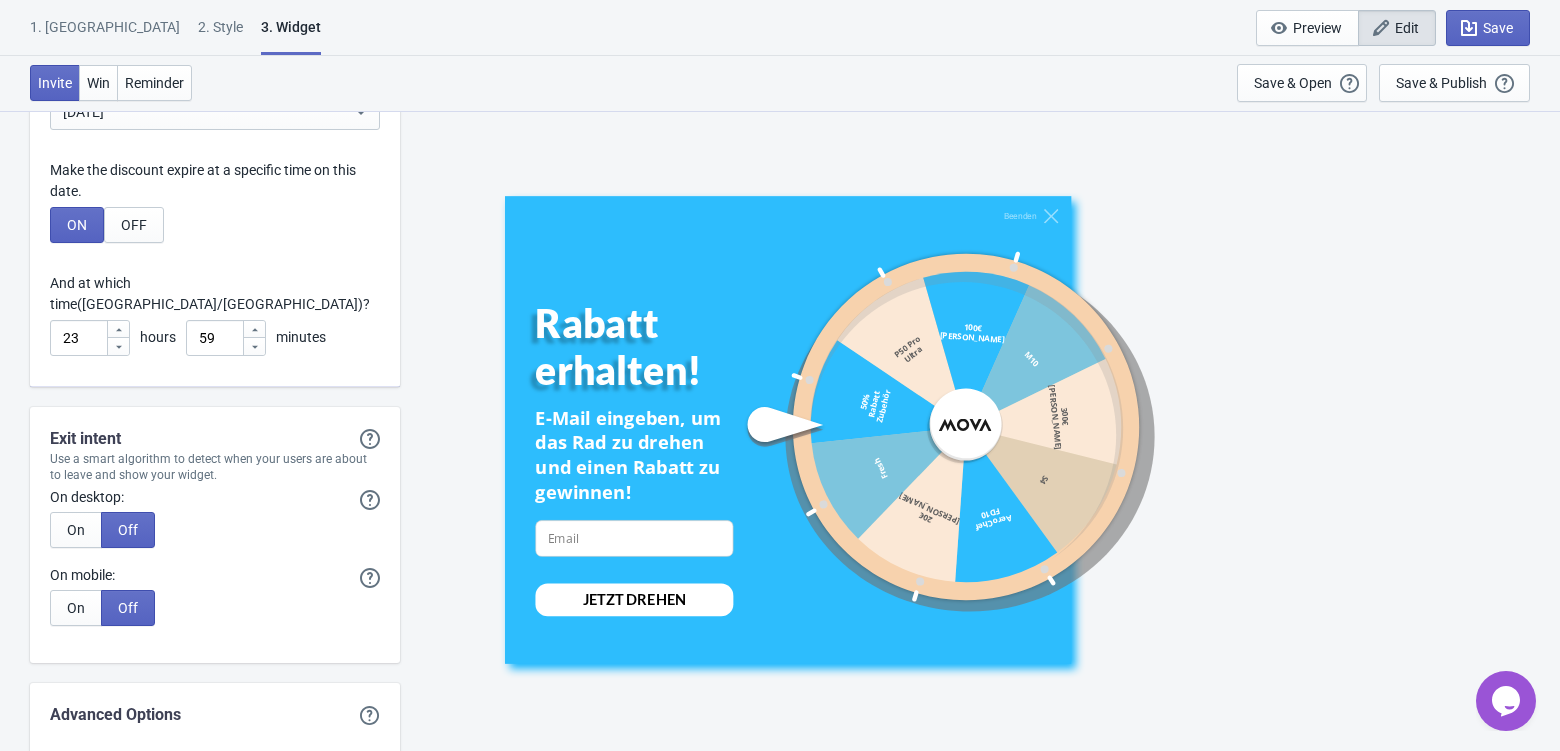 scroll, scrollTop: 5865, scrollLeft: 0, axis: vertical 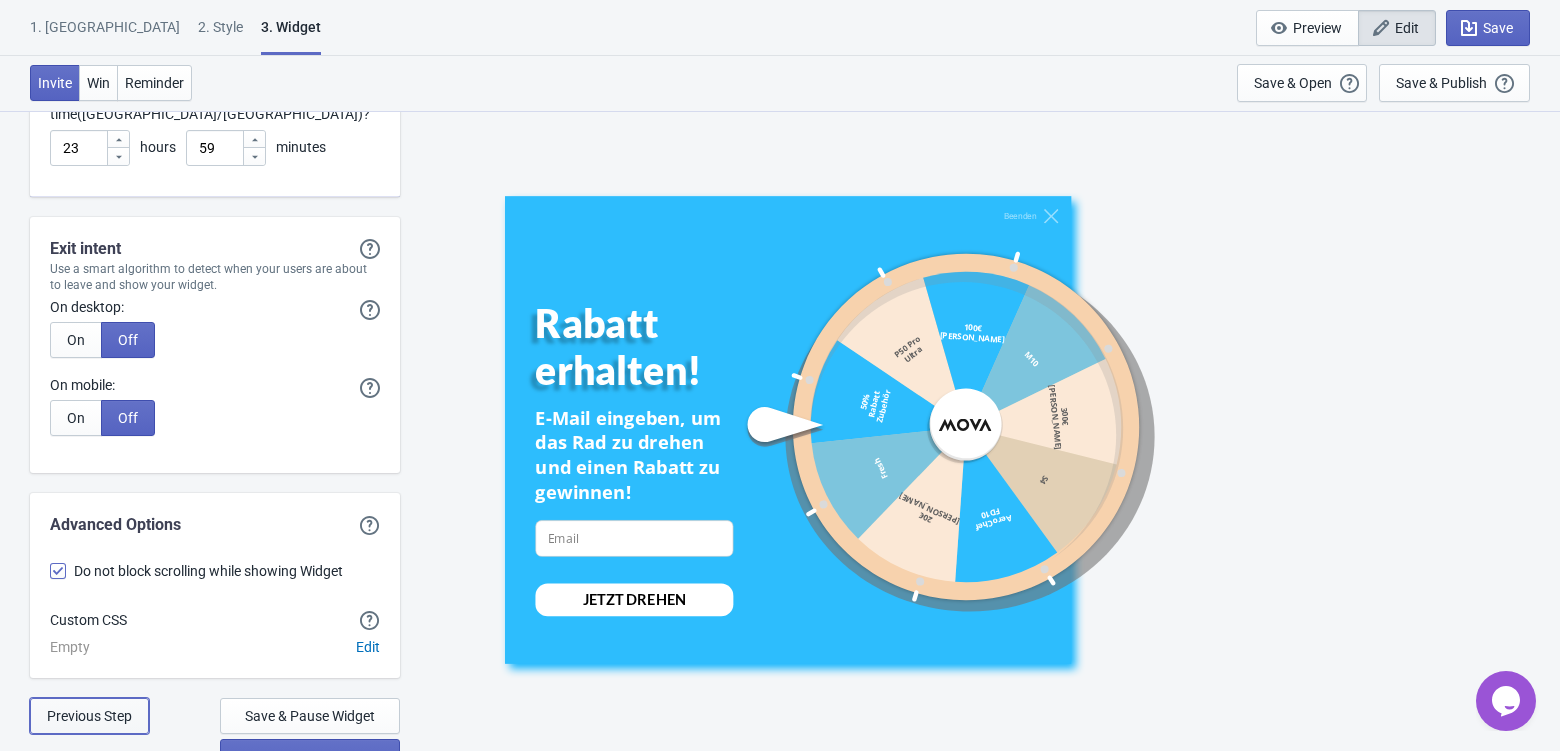 click on "Previous Step" at bounding box center (89, 716) 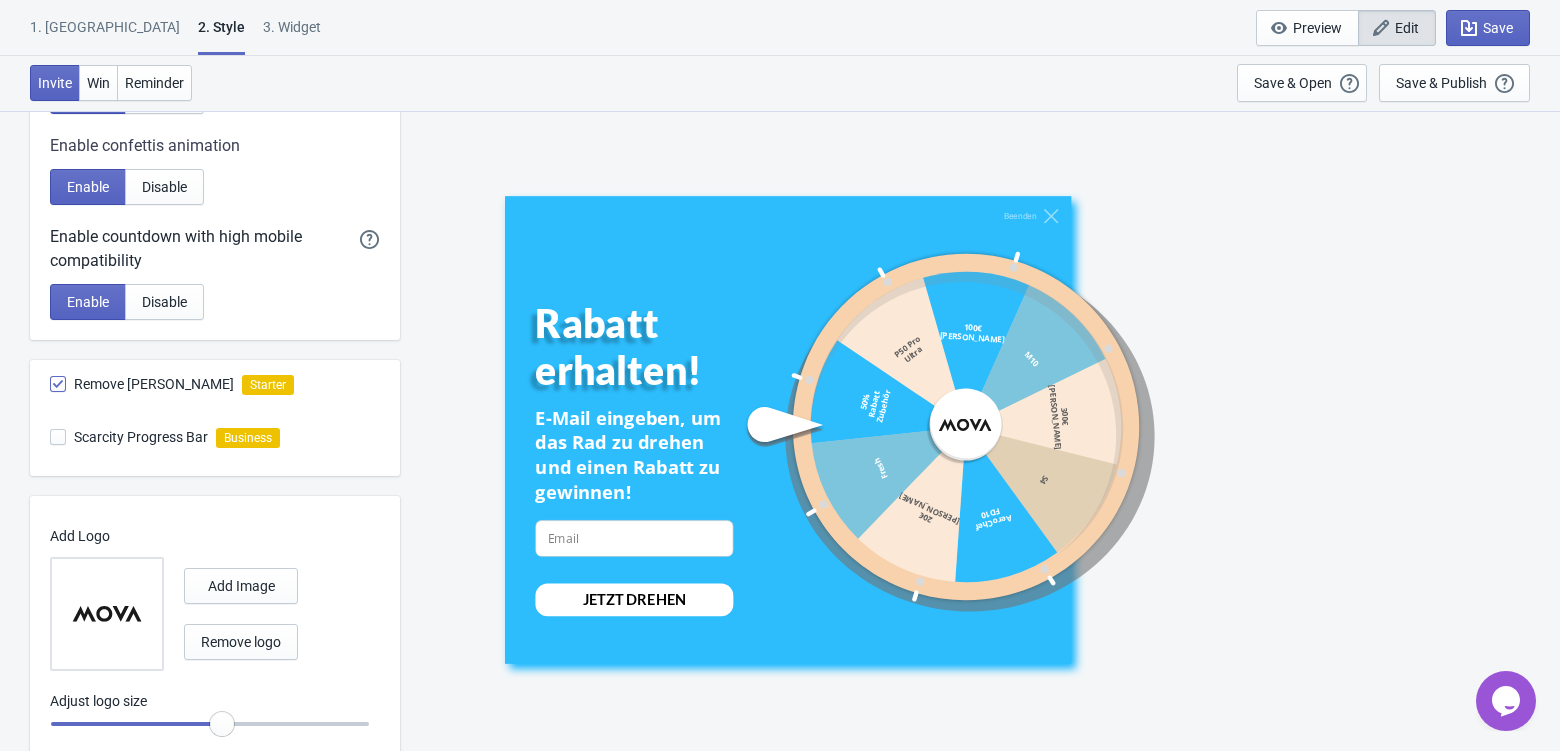 scroll, scrollTop: 1018, scrollLeft: 0, axis: vertical 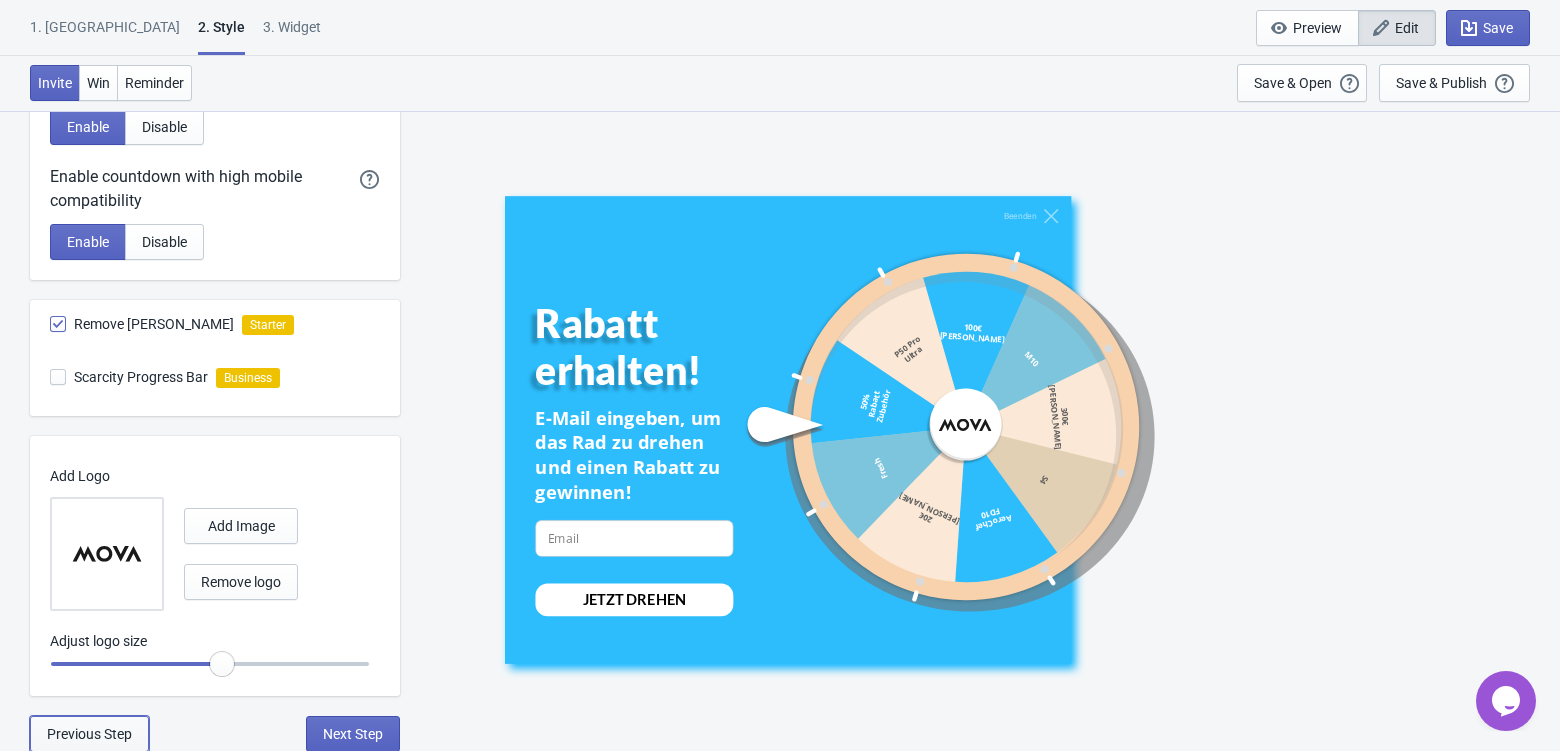 click on "Previous Step" at bounding box center (89, 734) 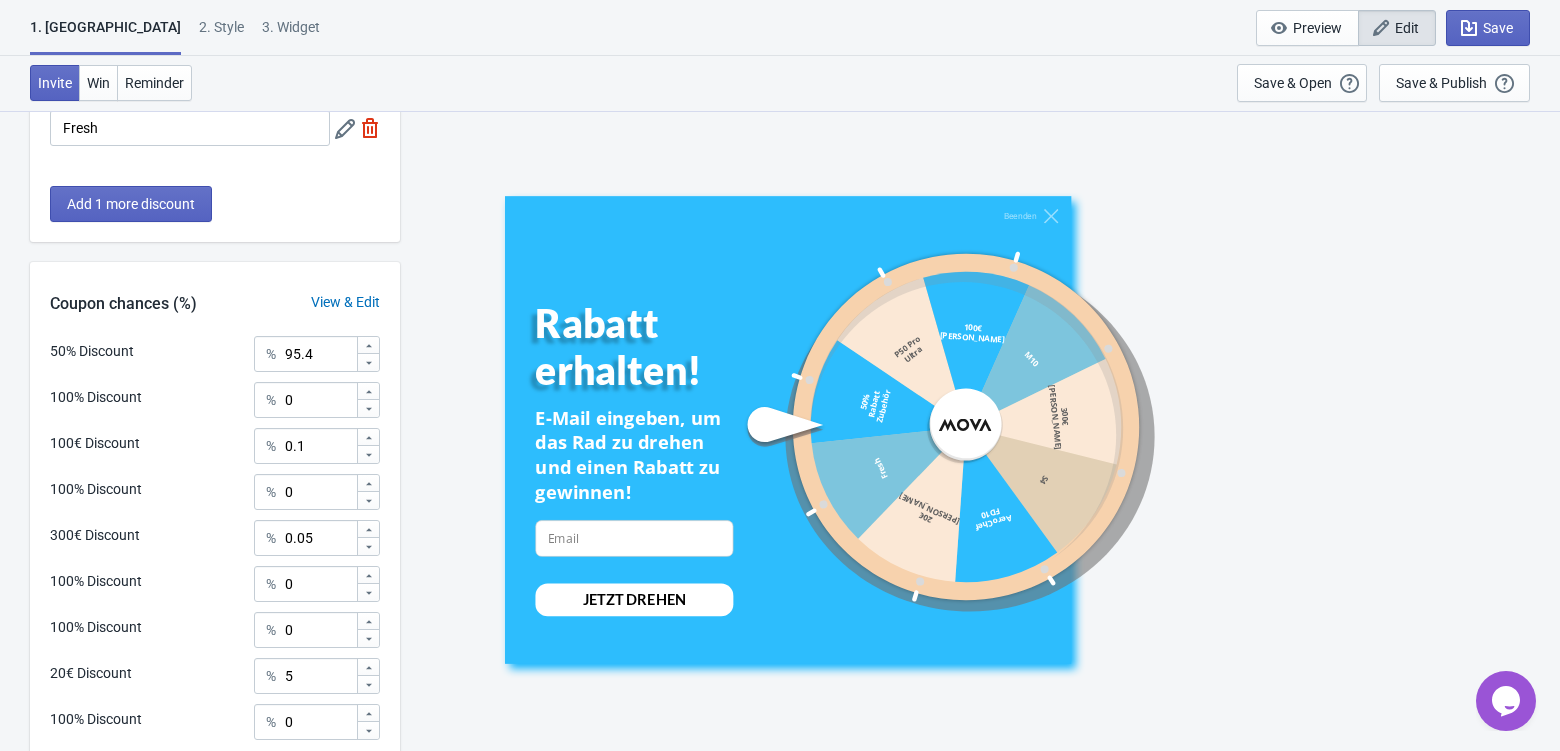 scroll, scrollTop: 950, scrollLeft: 0, axis: vertical 